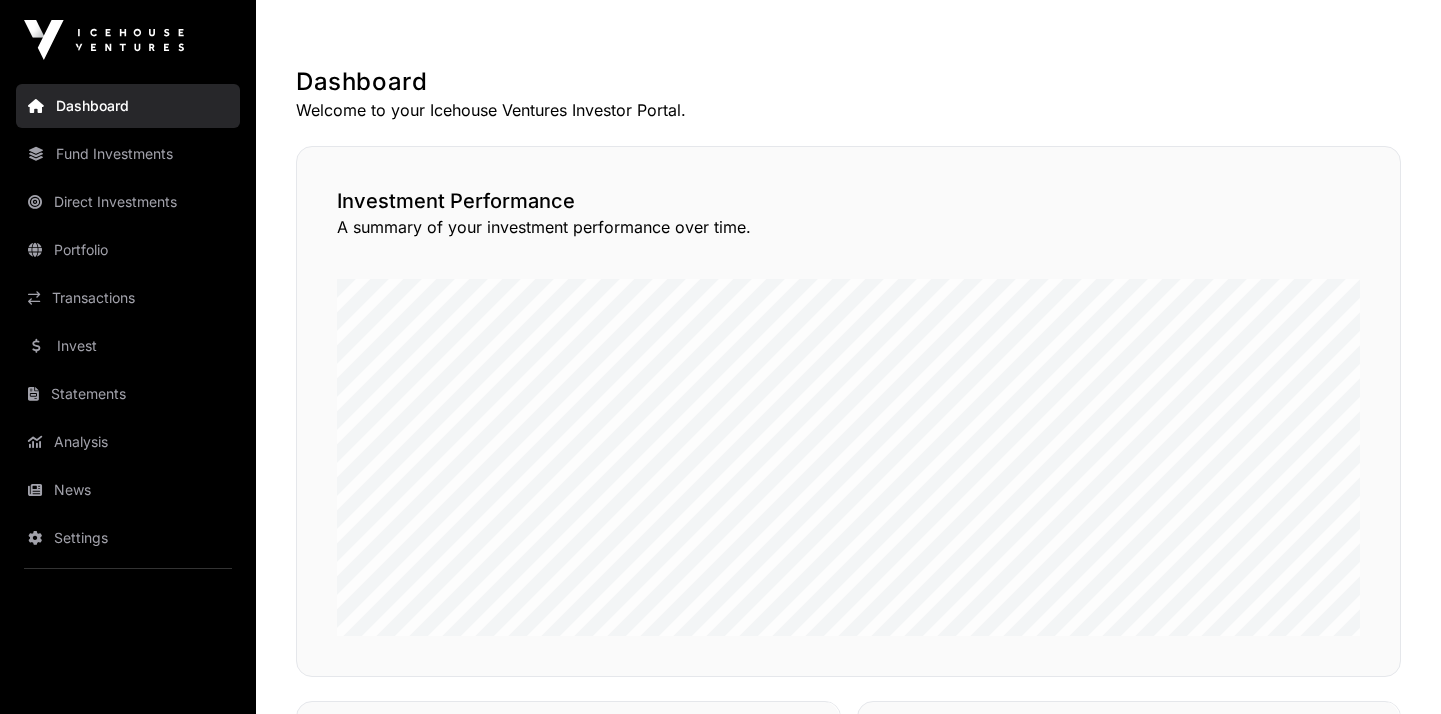 scroll, scrollTop: 365, scrollLeft: 0, axis: vertical 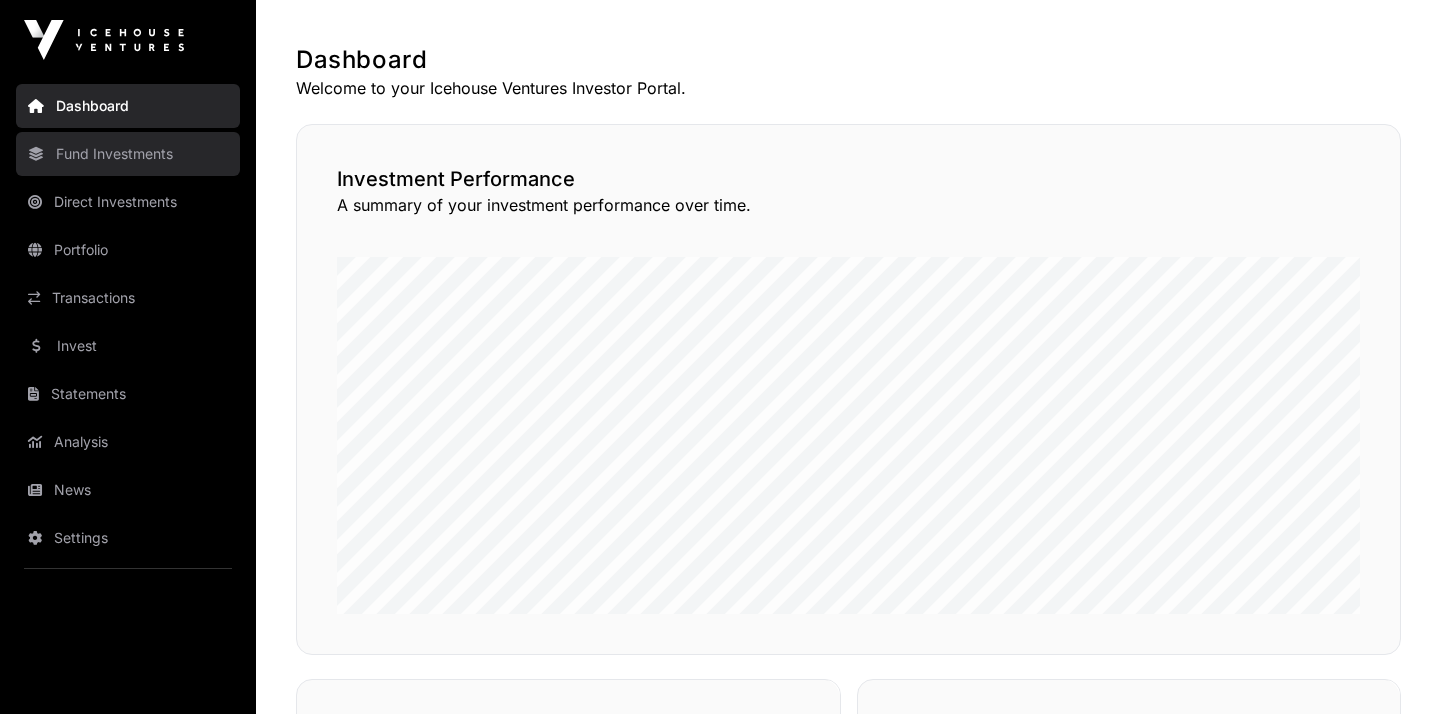 click on "Fund Investments" 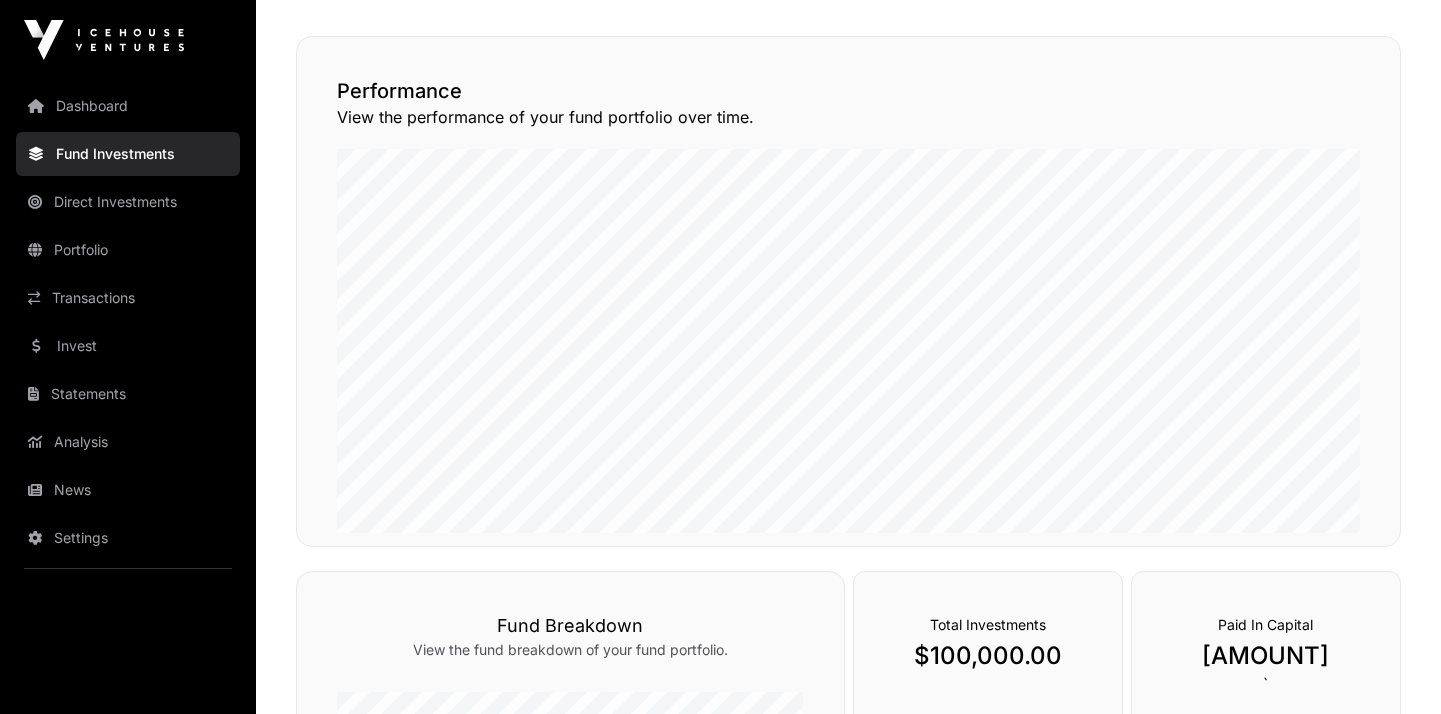 scroll, scrollTop: 0, scrollLeft: 0, axis: both 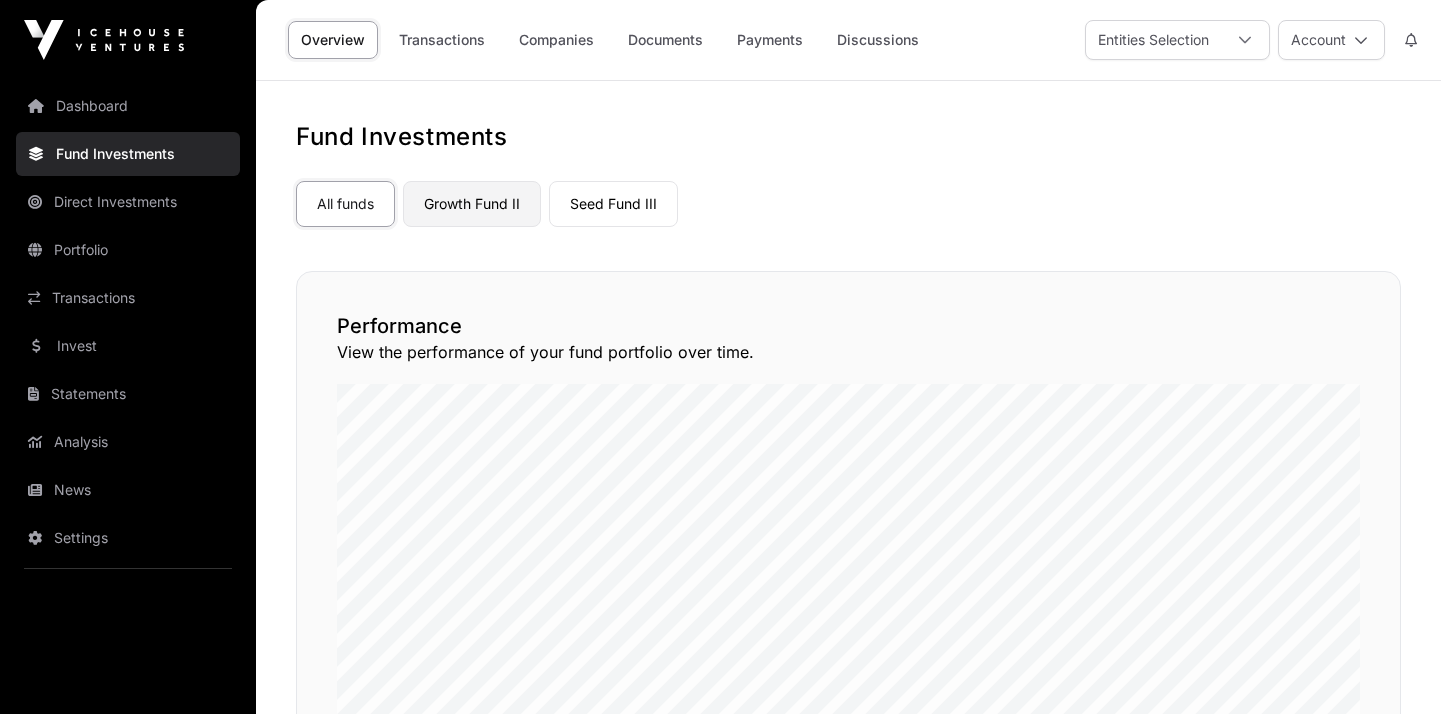 click on "Growth Fund II" 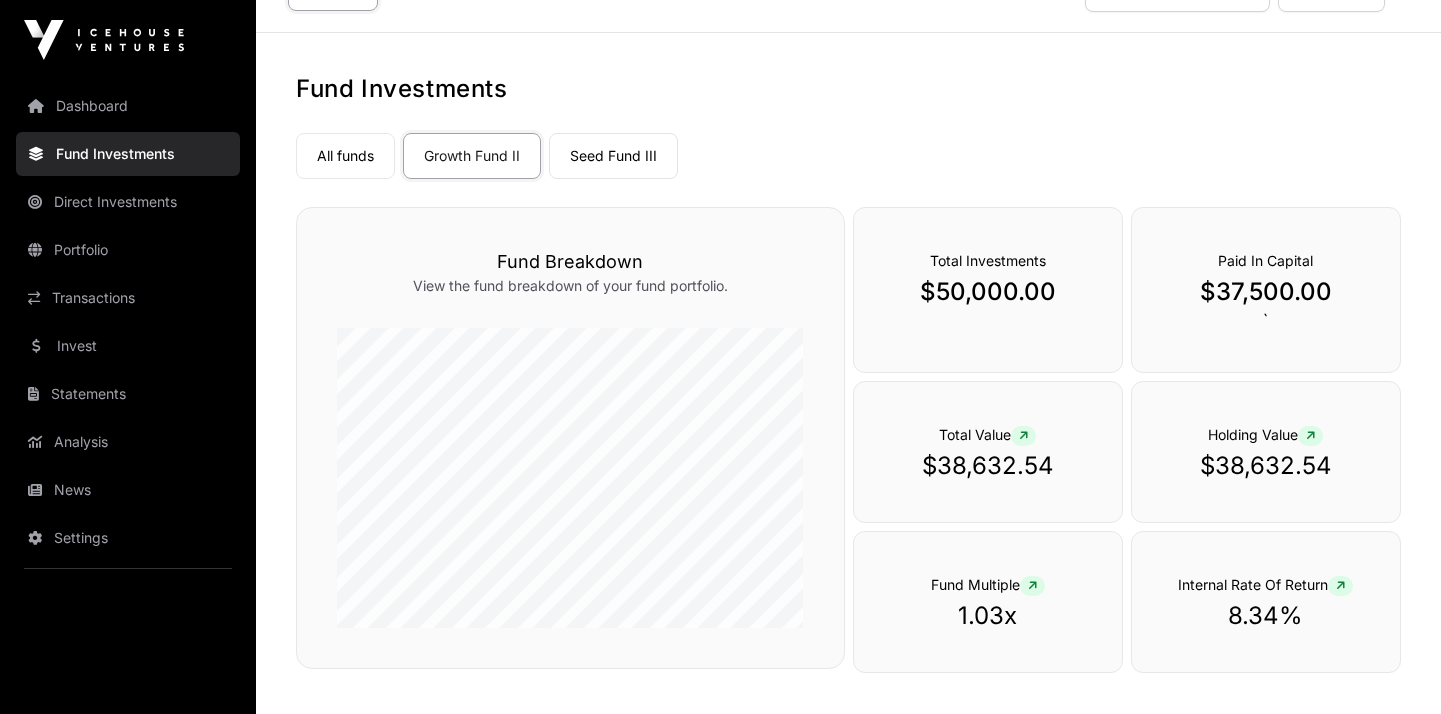 scroll, scrollTop: 0, scrollLeft: 0, axis: both 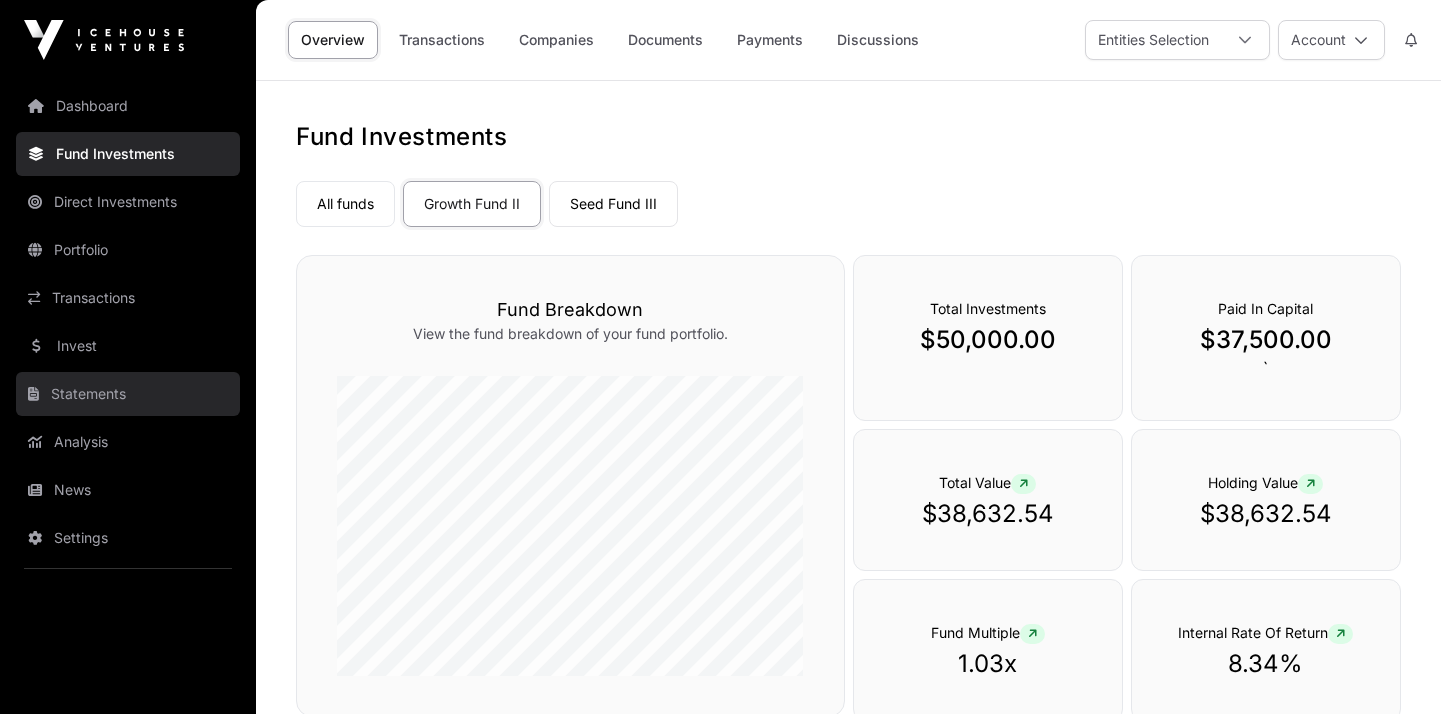 click on "Statements" 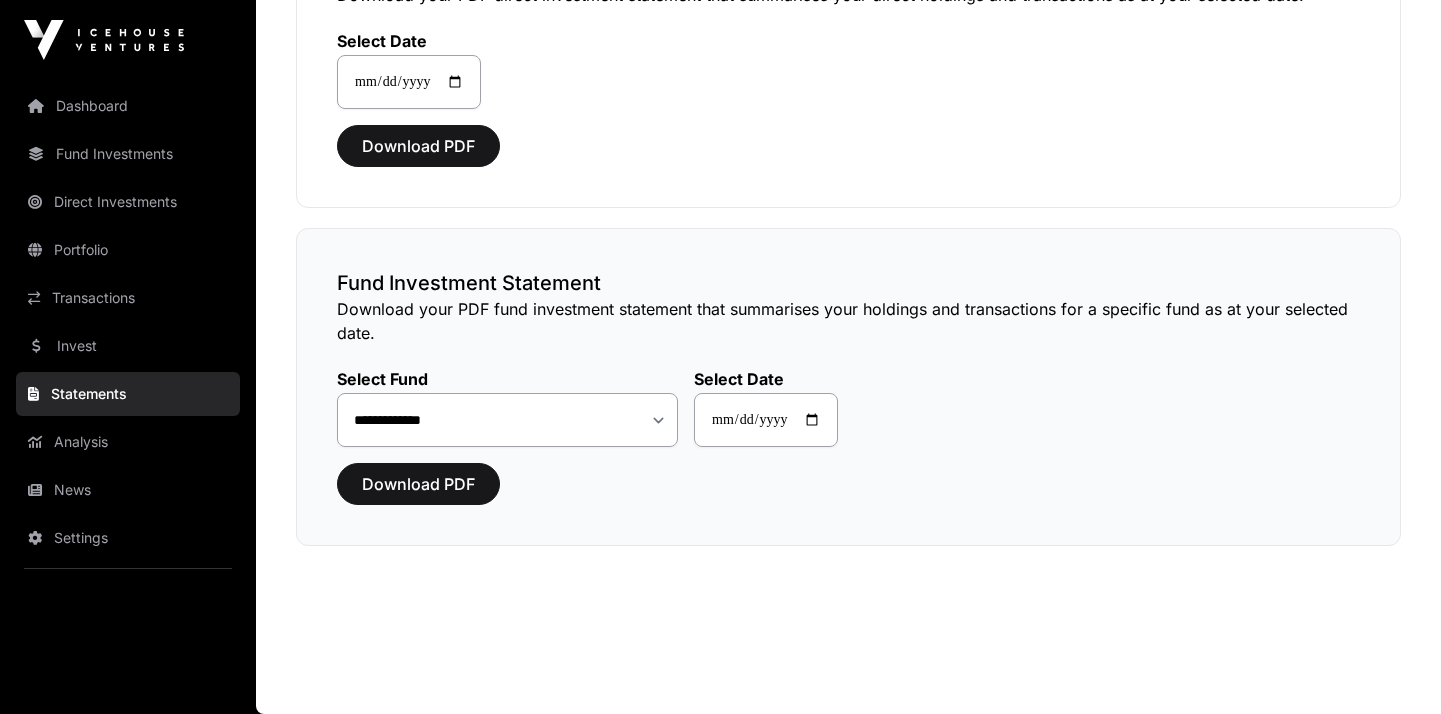 scroll, scrollTop: 0, scrollLeft: 0, axis: both 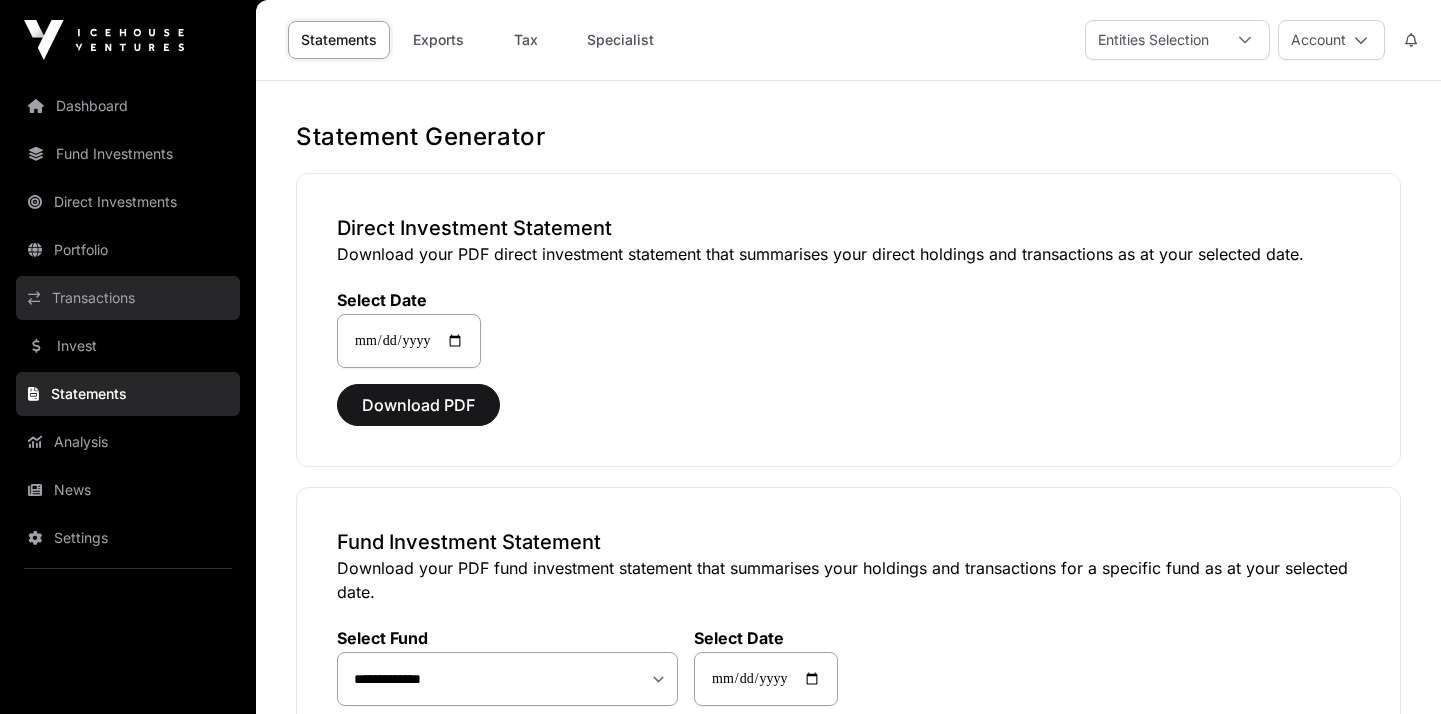 click on "Transactions" 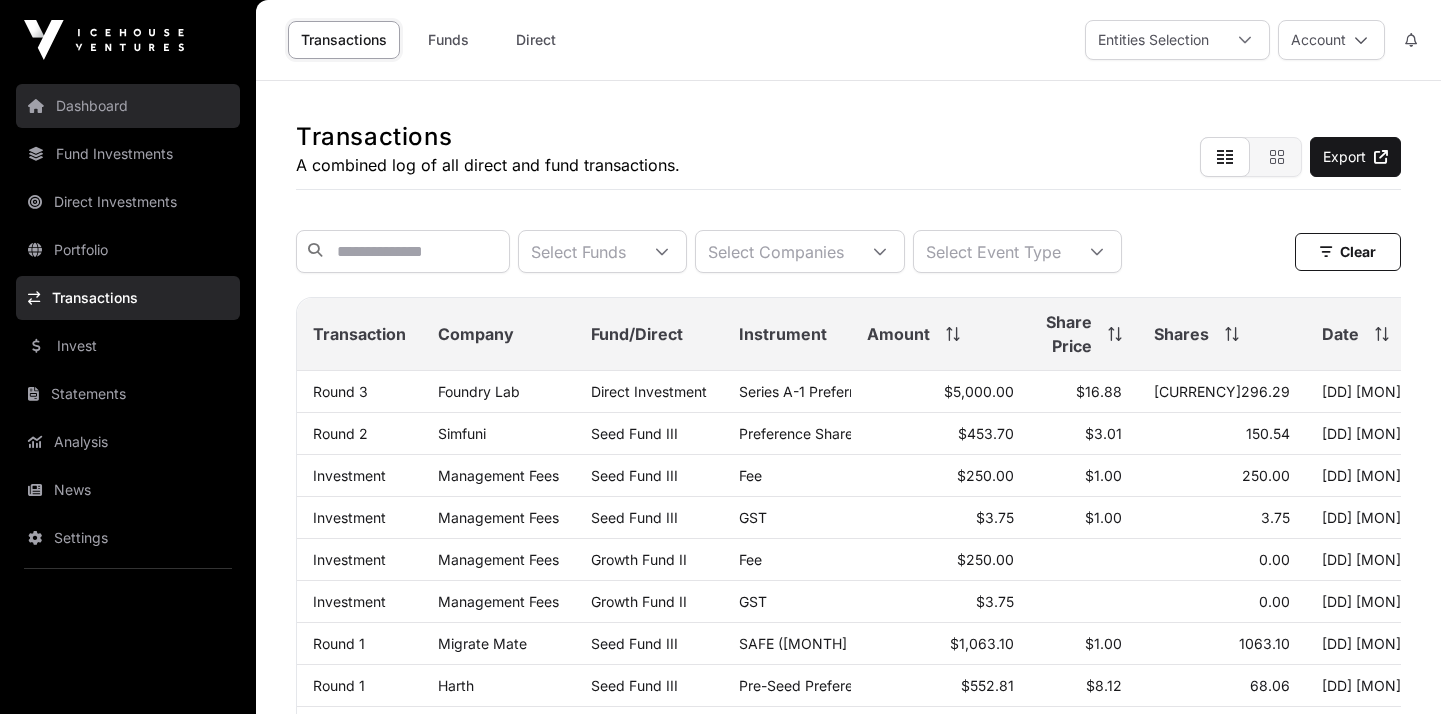 click on "Dashboard" 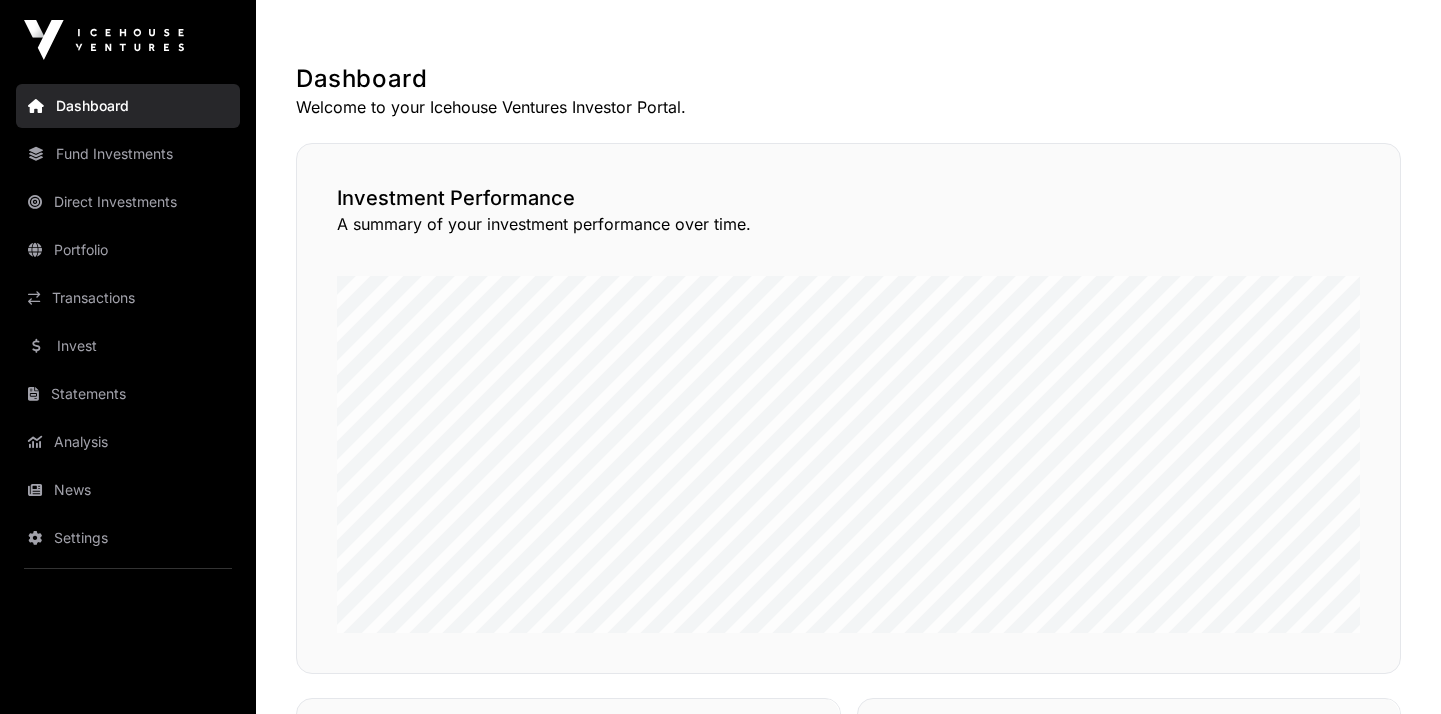 scroll, scrollTop: 341, scrollLeft: 0, axis: vertical 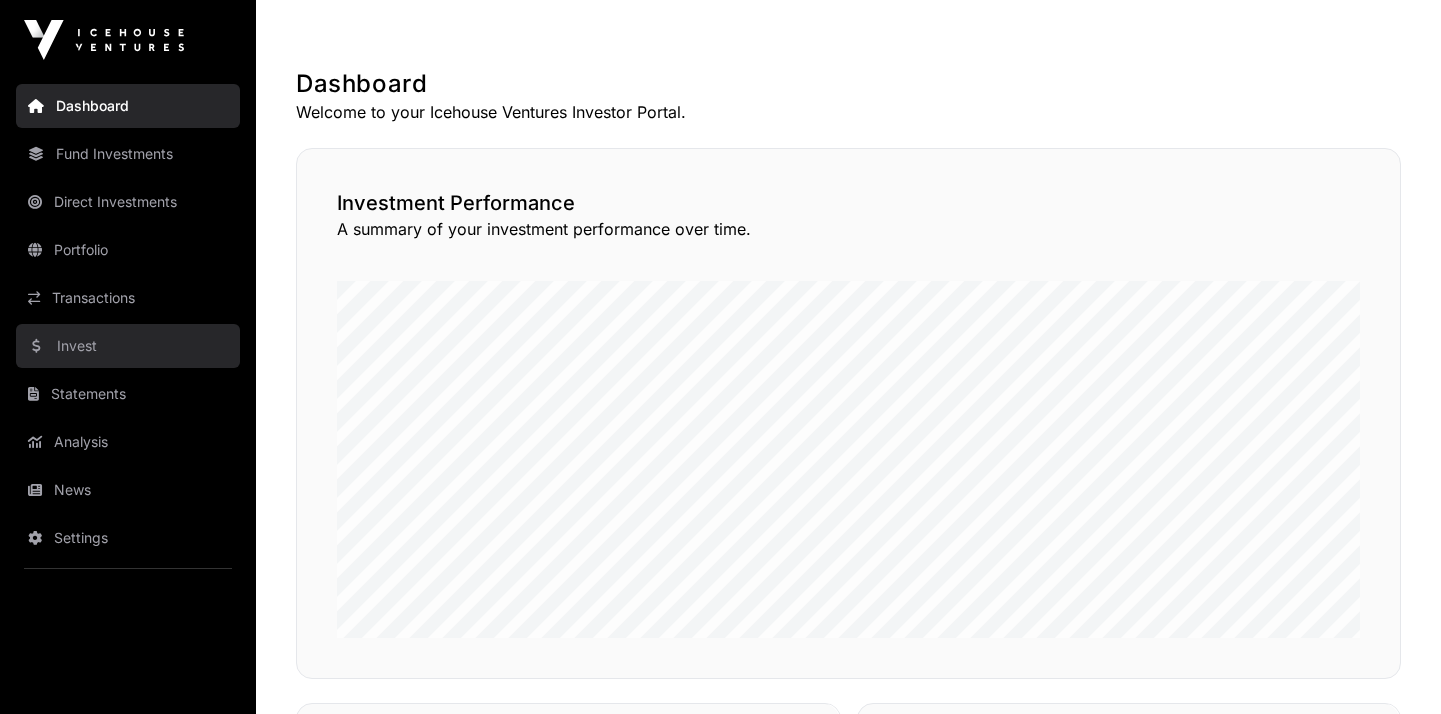click on "Invest" 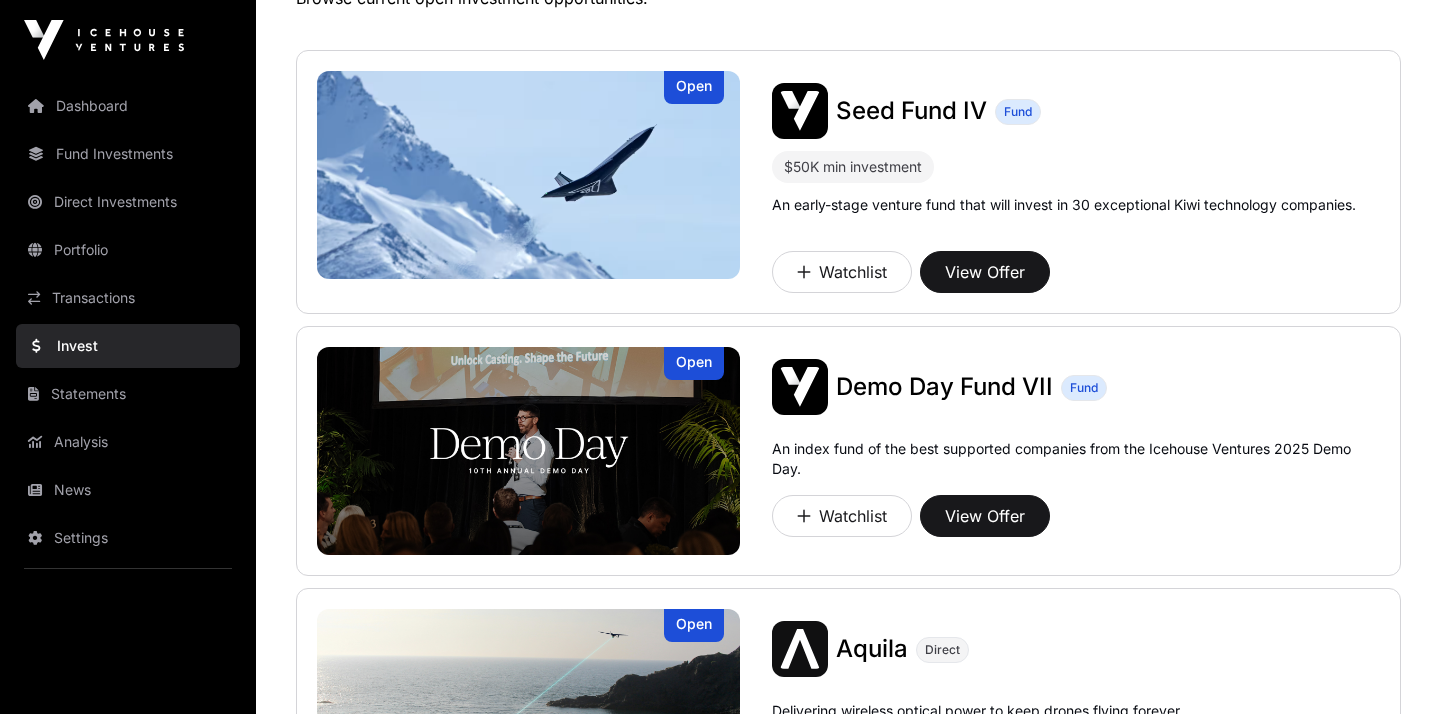 scroll, scrollTop: 450, scrollLeft: 0, axis: vertical 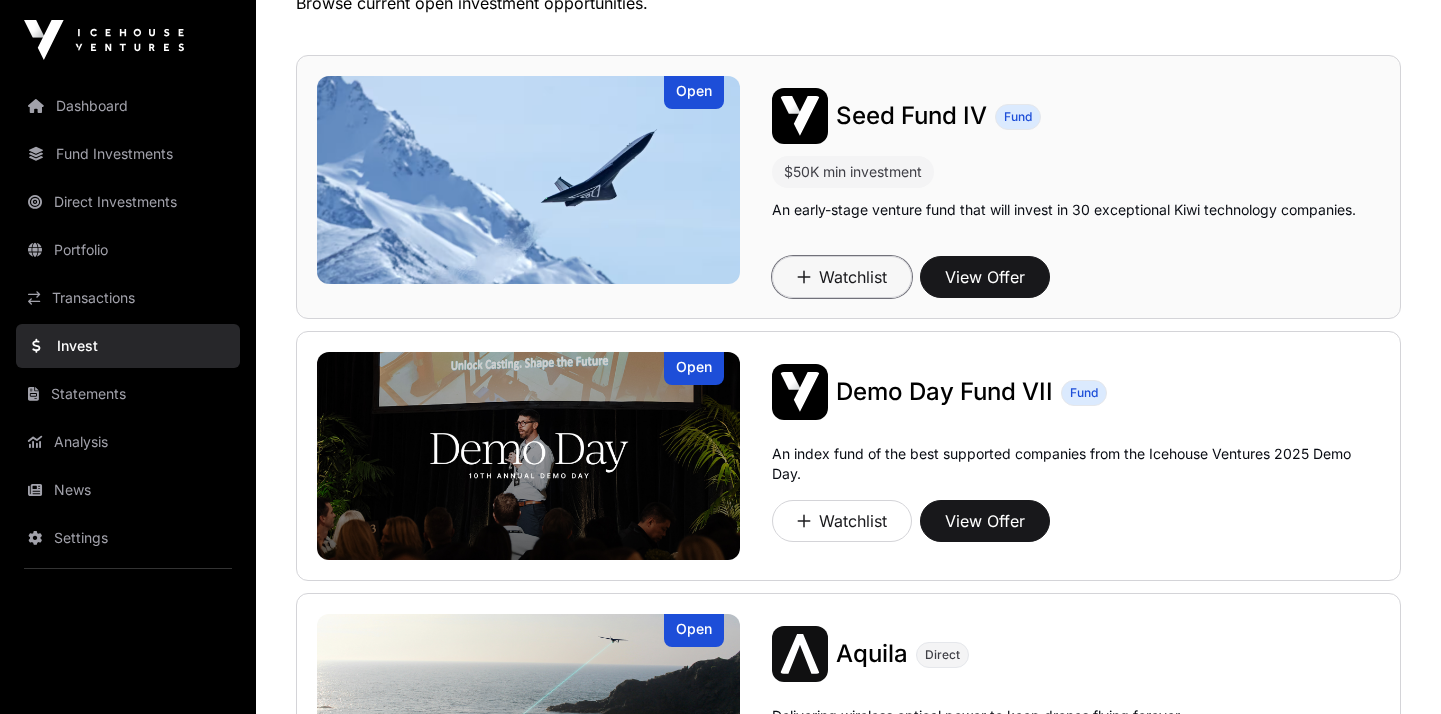 click on "Watchlist" 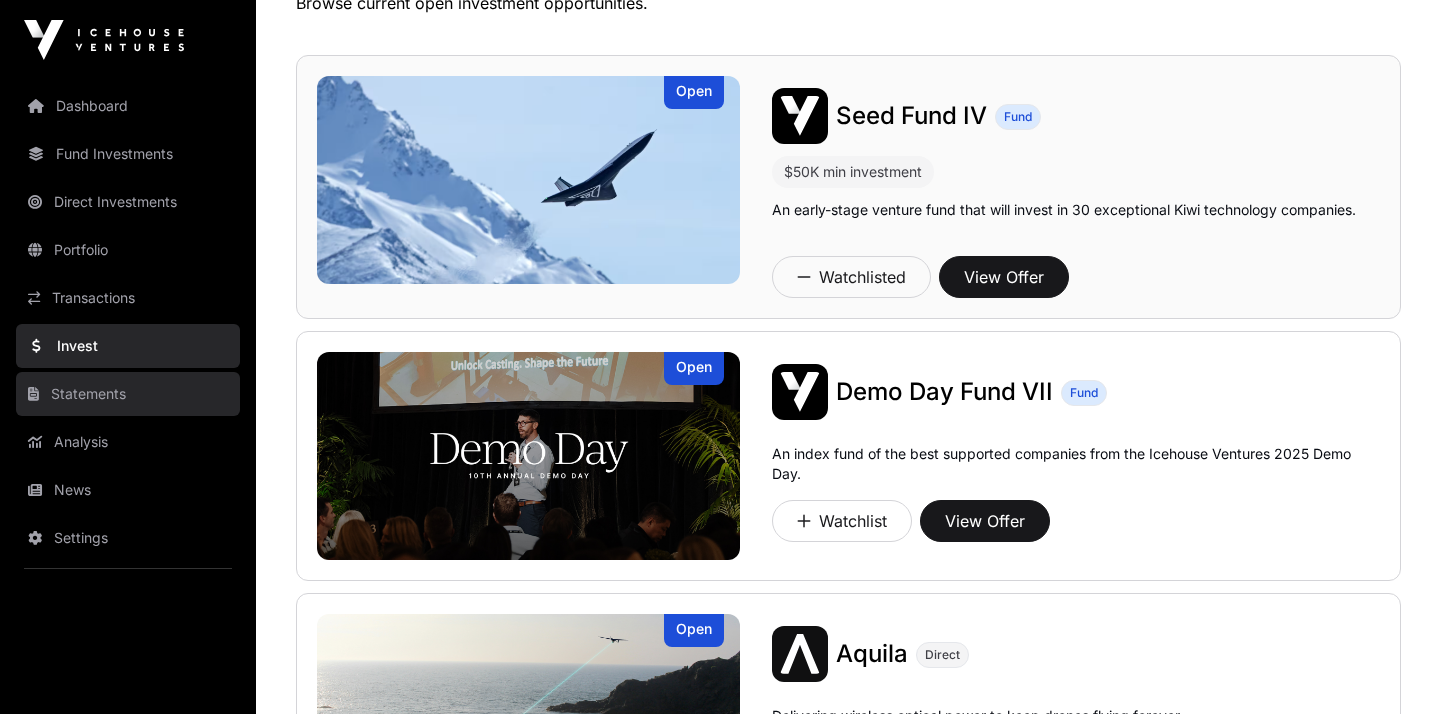 click on "Statements" 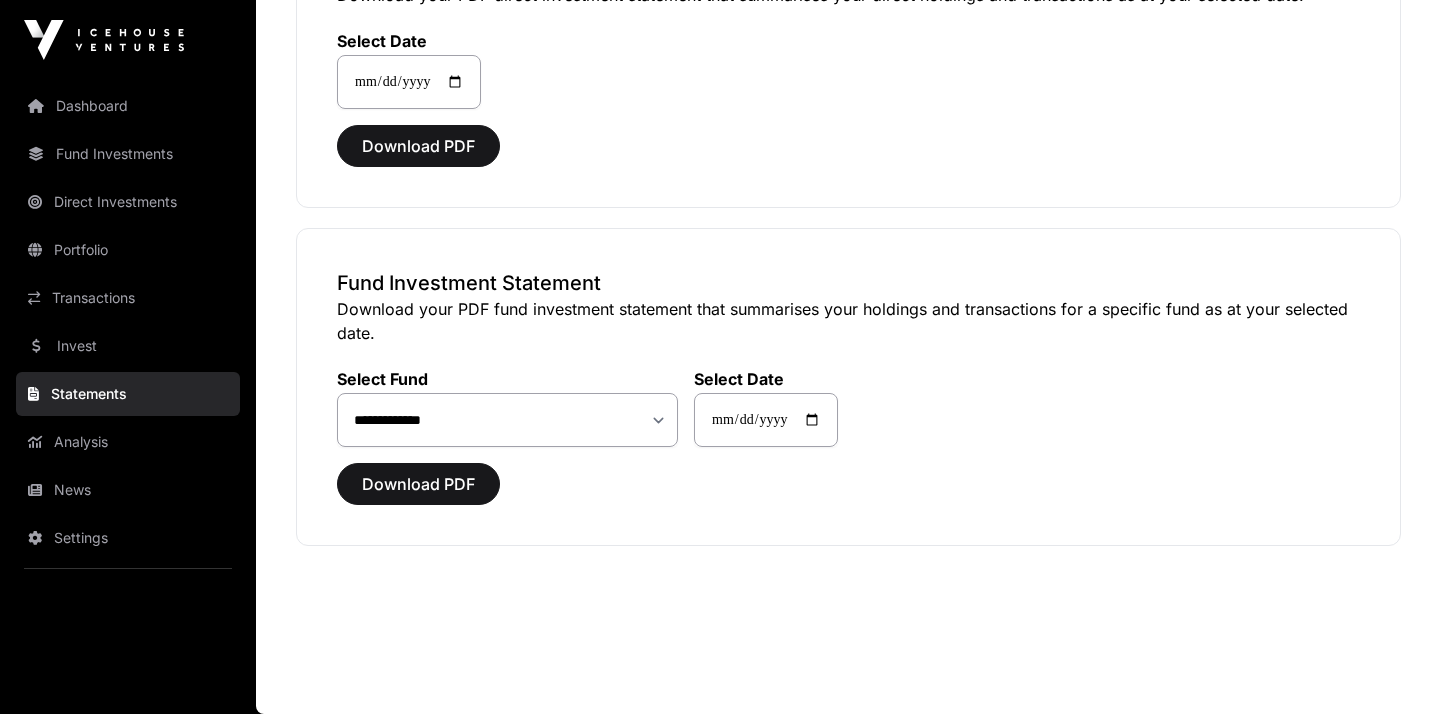 scroll, scrollTop: 0, scrollLeft: 0, axis: both 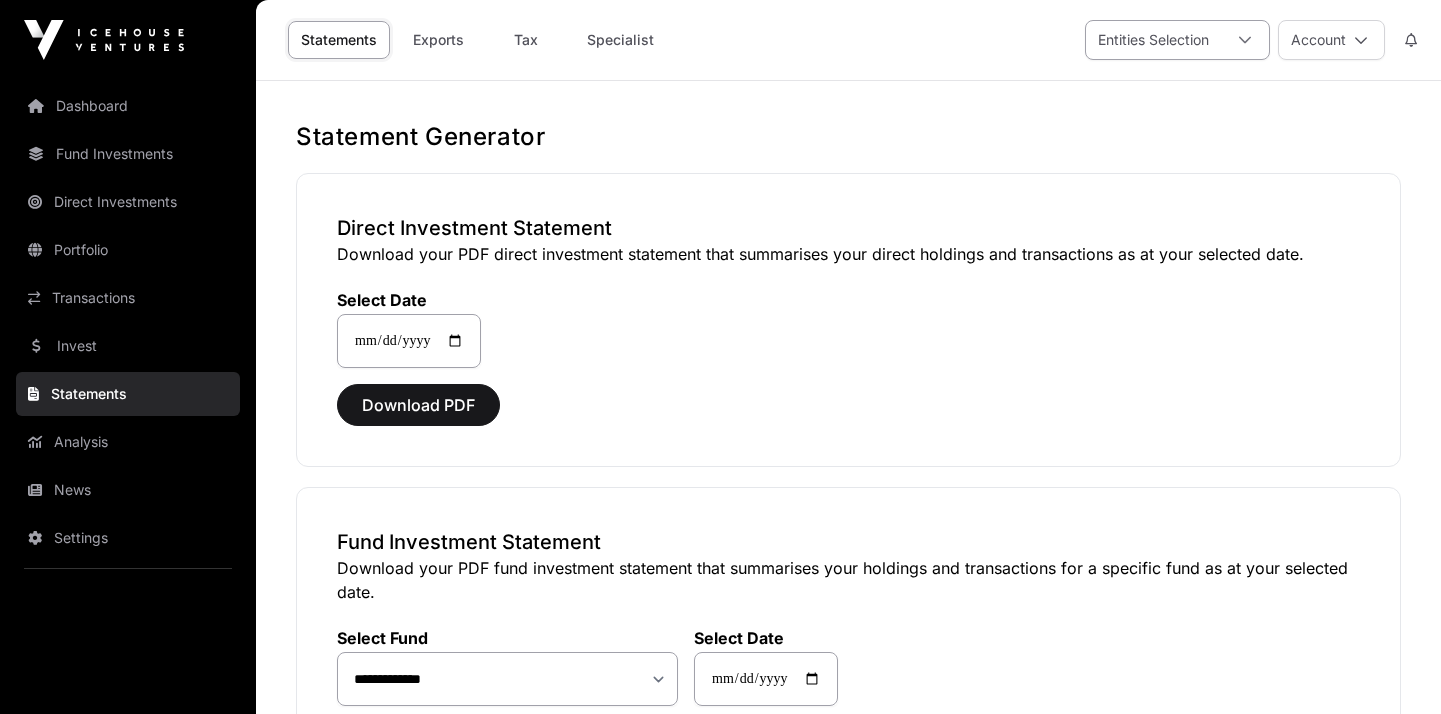 click 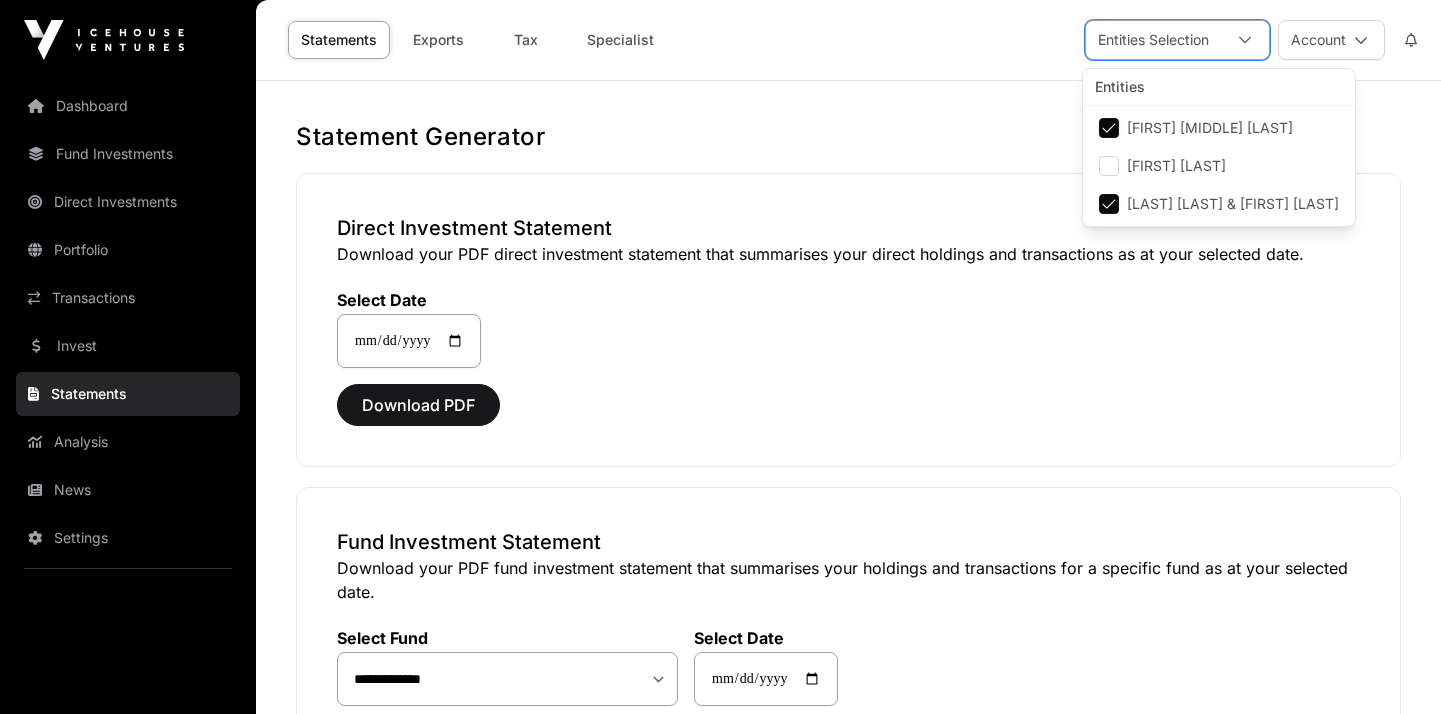 scroll, scrollTop: 20, scrollLeft: 13, axis: both 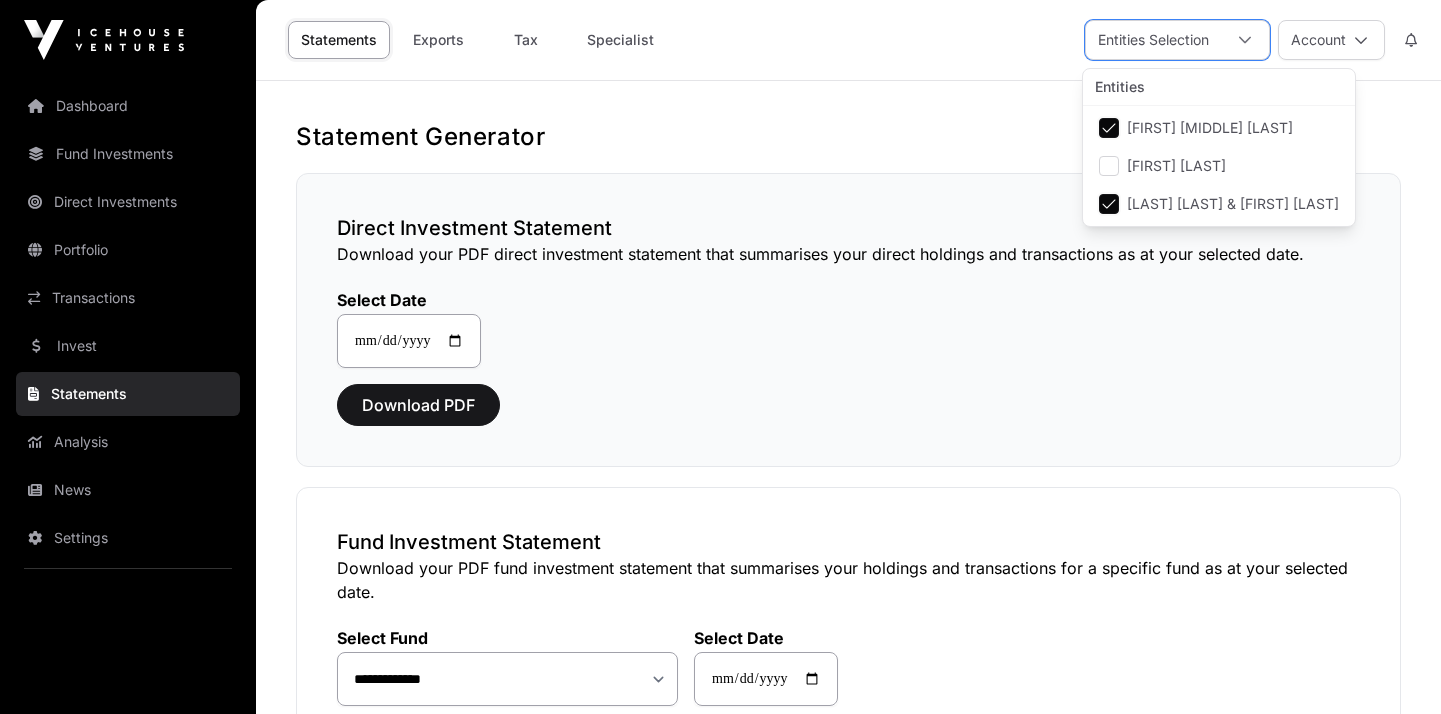 click on "**********" 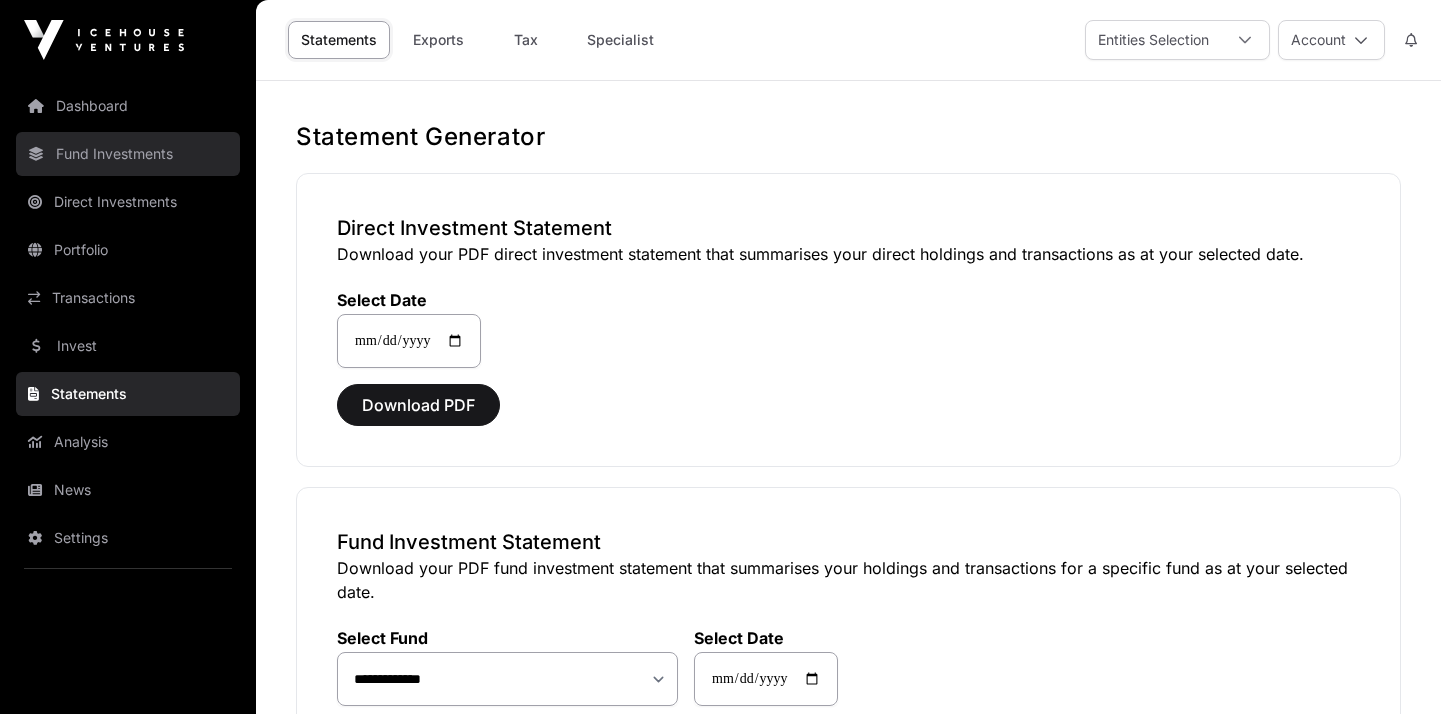 click on "Fund Investments" 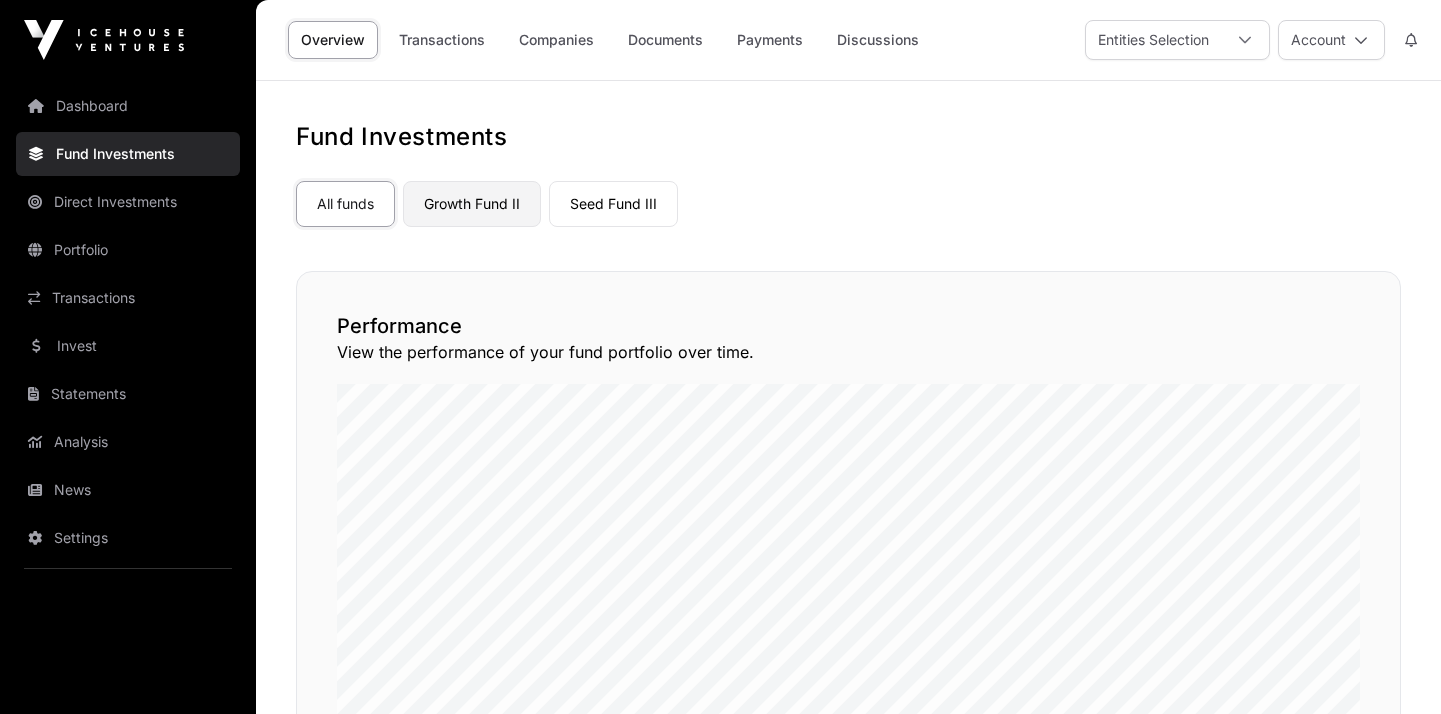 click on "Growth Fund II" 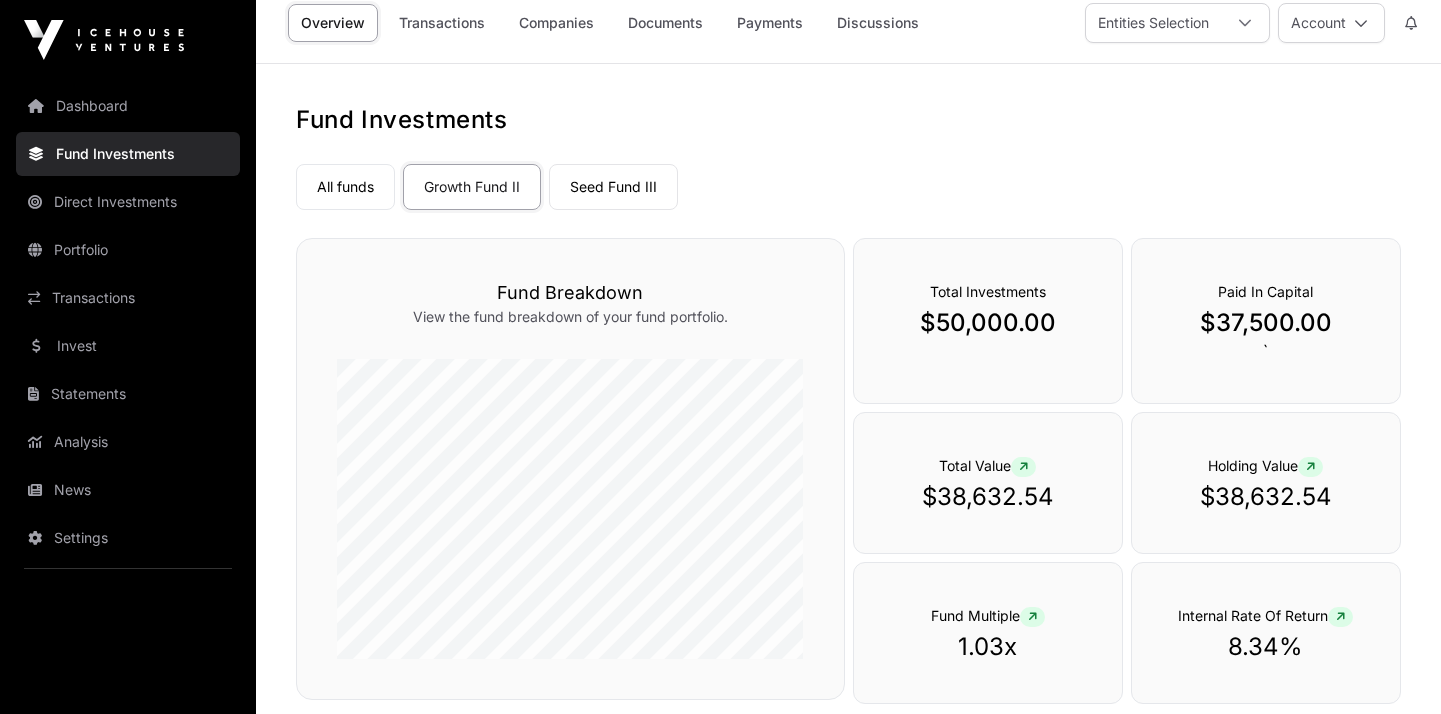 scroll, scrollTop: 0, scrollLeft: 0, axis: both 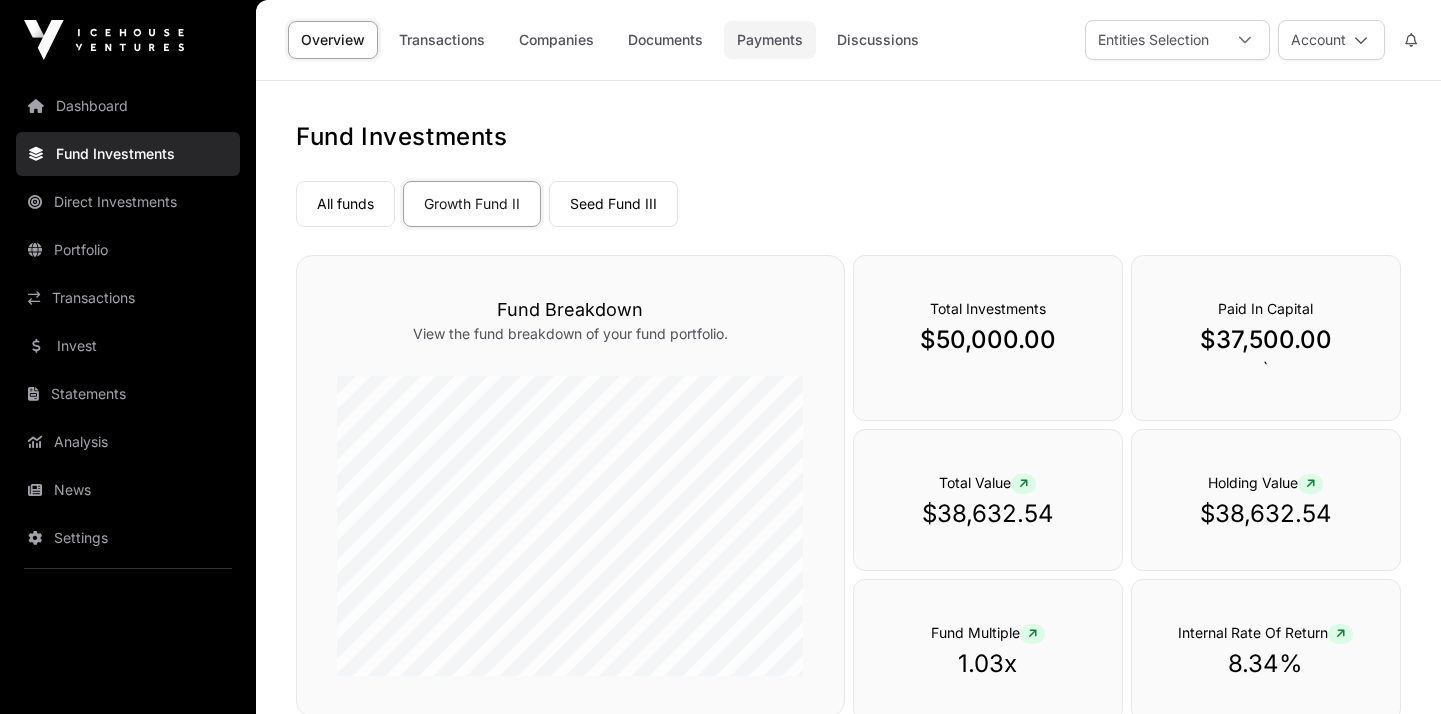 click on "Payments" 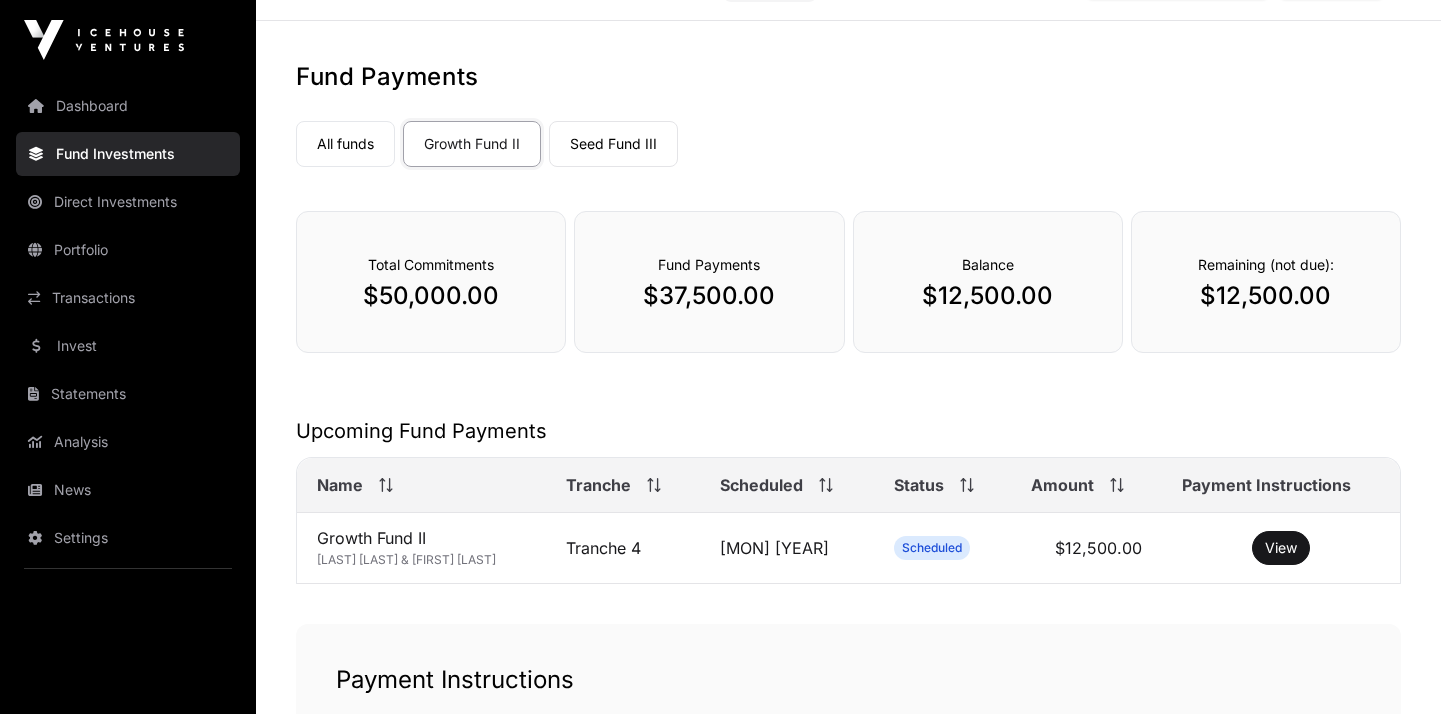 scroll, scrollTop: 0, scrollLeft: 0, axis: both 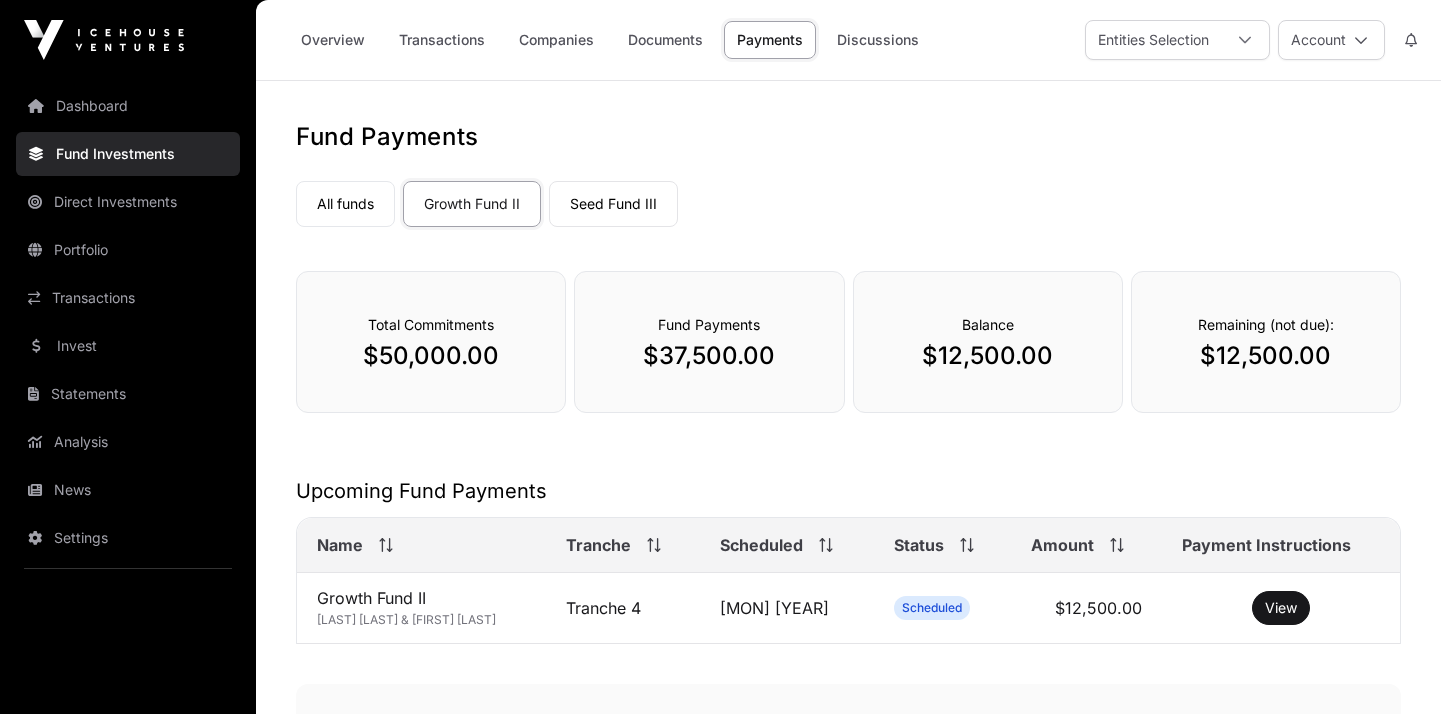 click on "Fund Investments" 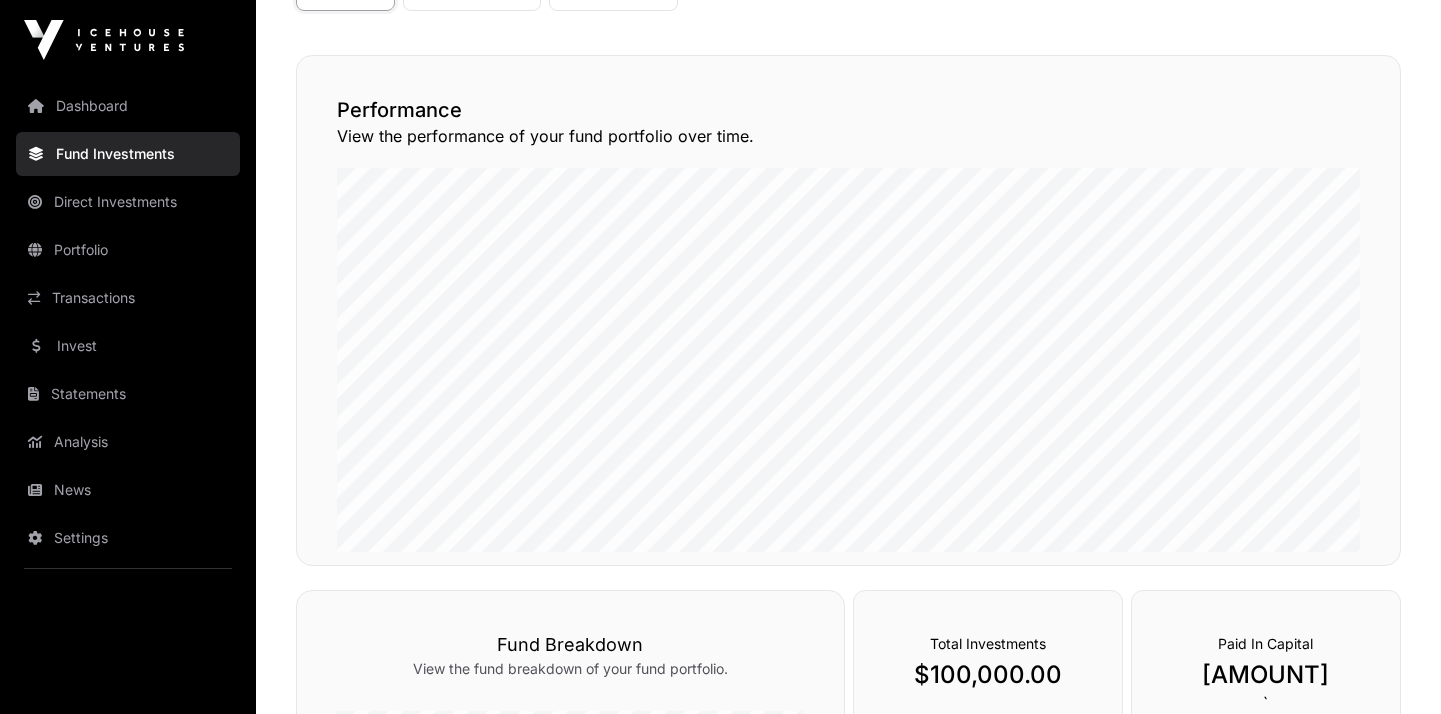 scroll, scrollTop: 178, scrollLeft: 0, axis: vertical 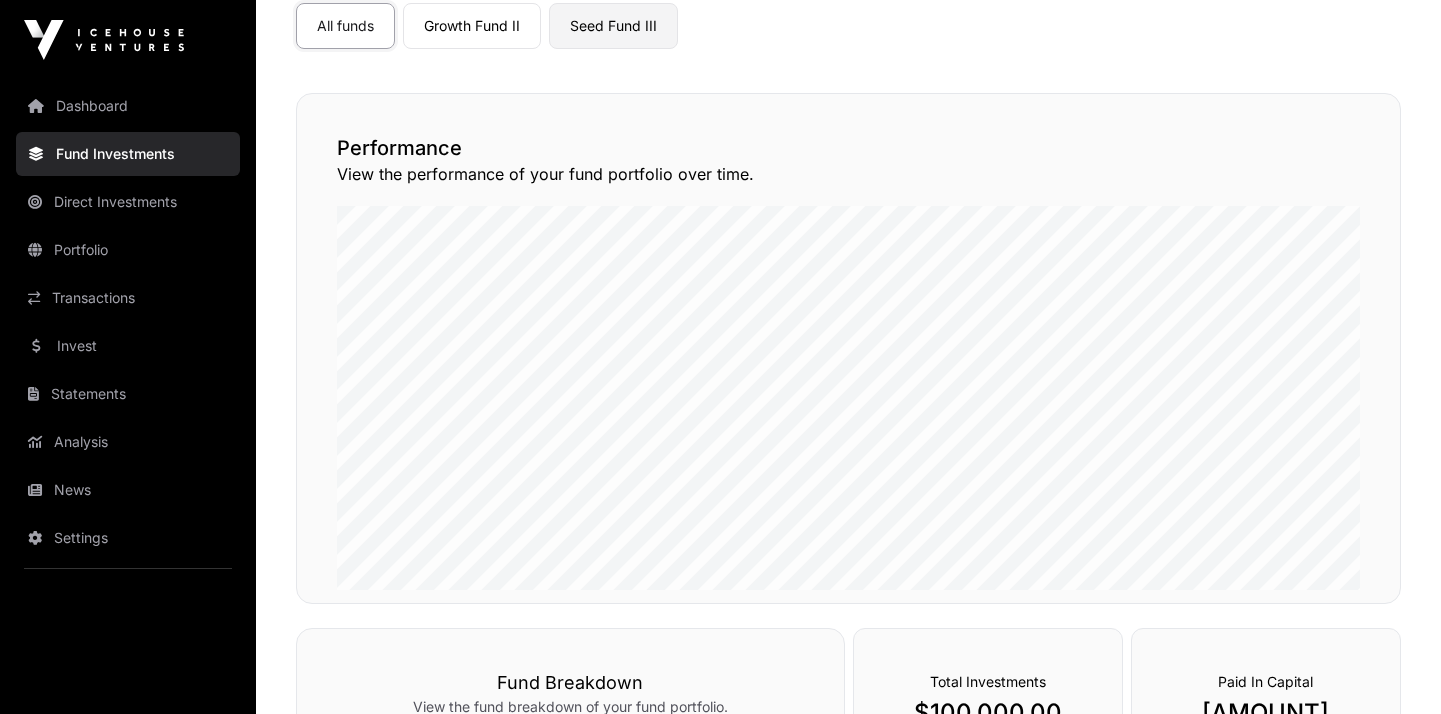 click on "Seed Fund III" 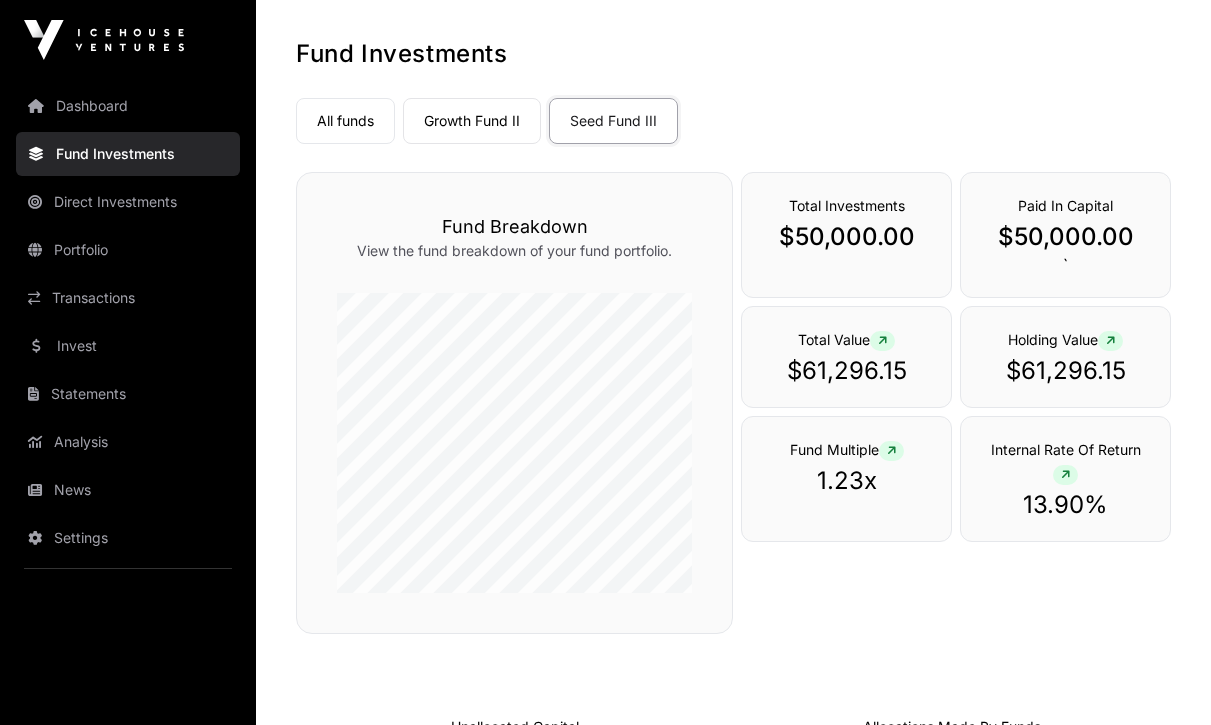 scroll, scrollTop: 0, scrollLeft: 0, axis: both 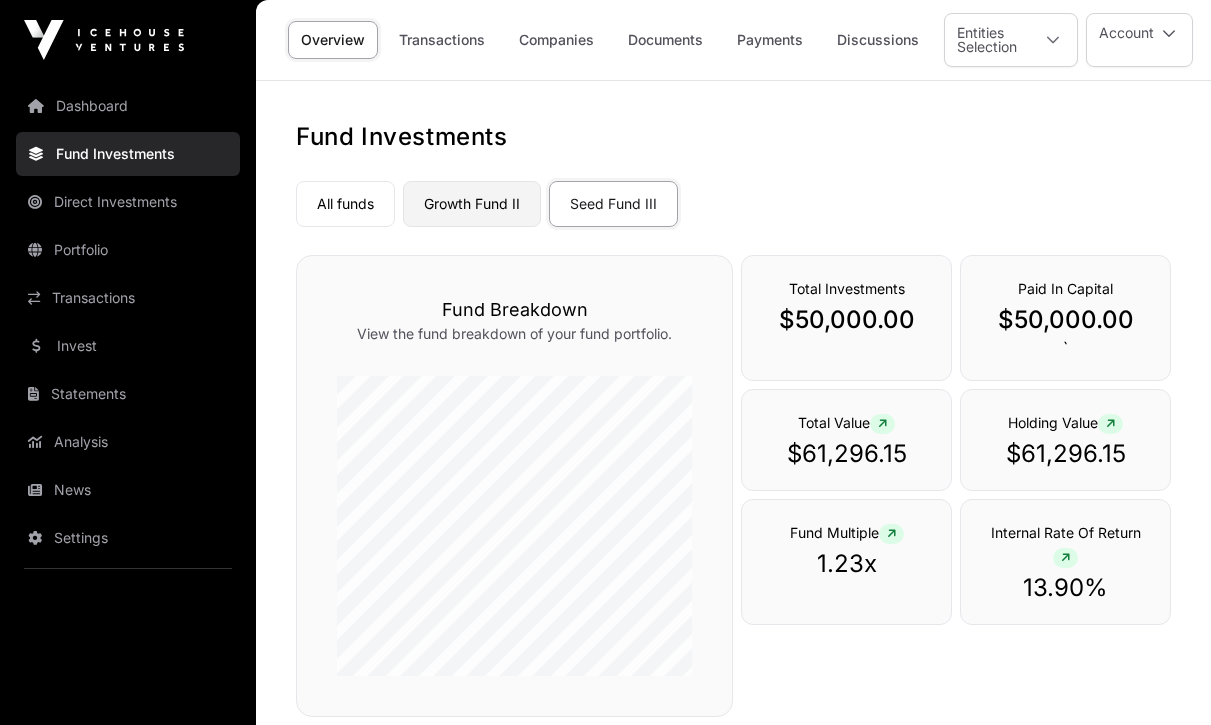 click on "Growth Fund II" 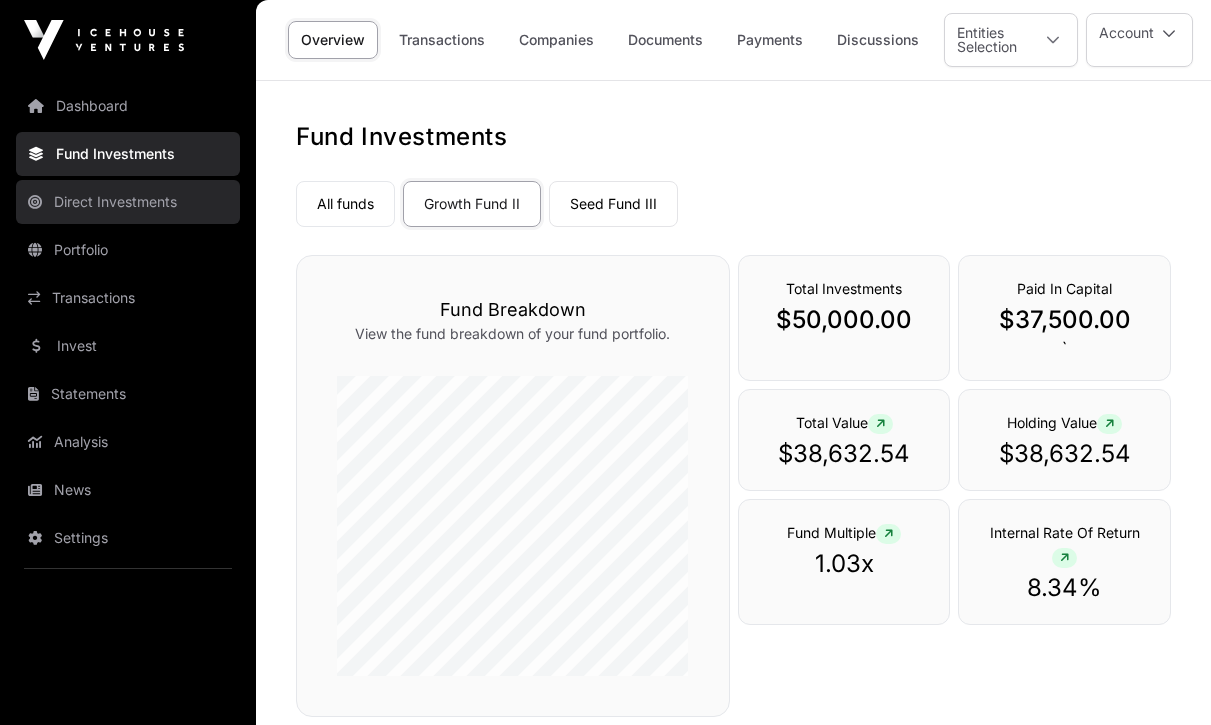 click on "Direct Investments" 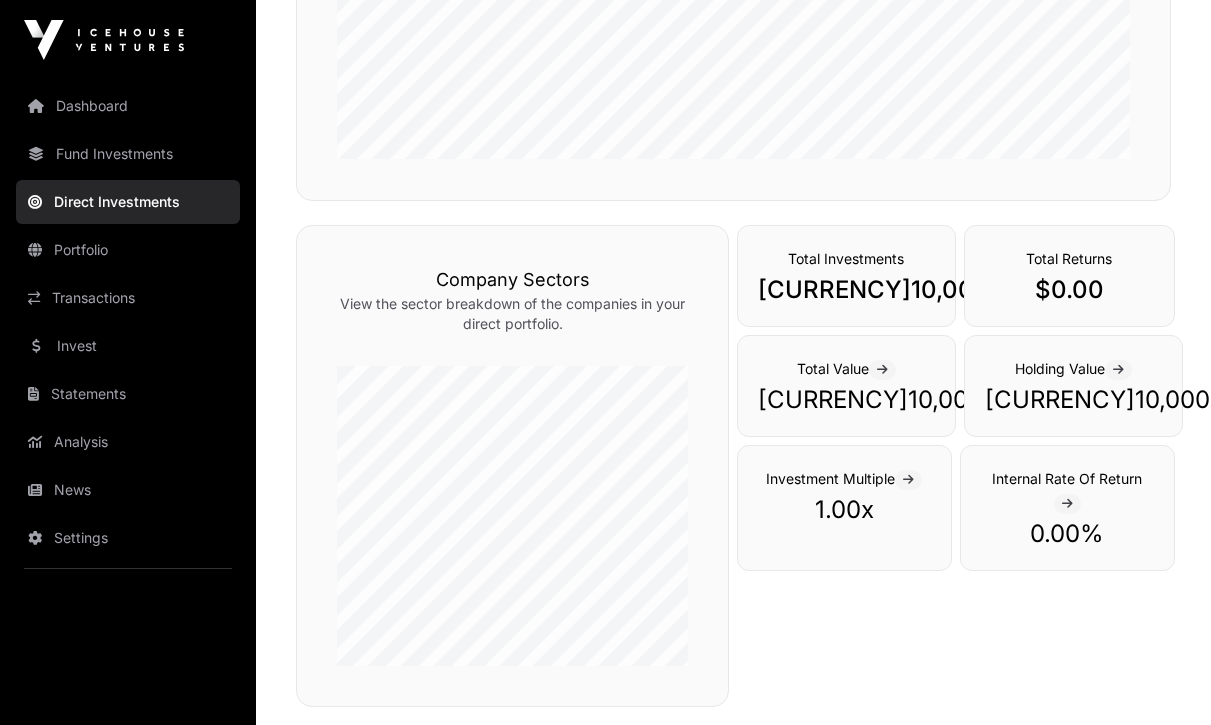 scroll, scrollTop: 522, scrollLeft: 0, axis: vertical 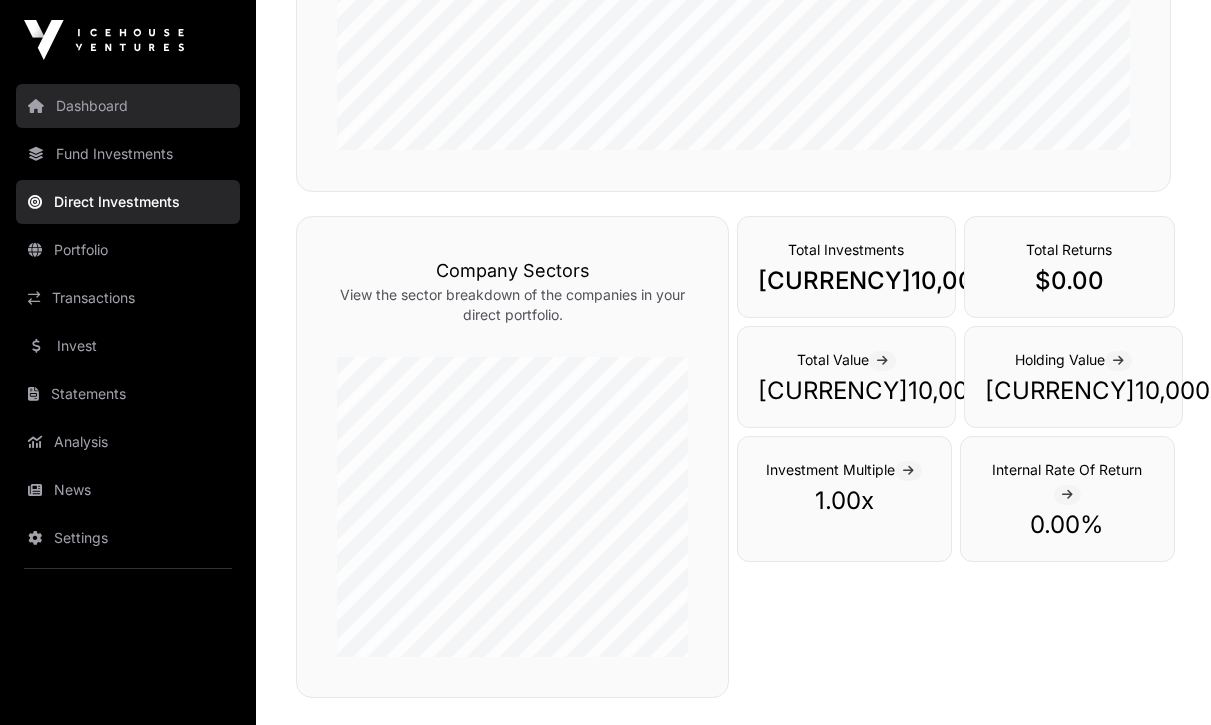 click on "Dashboard" 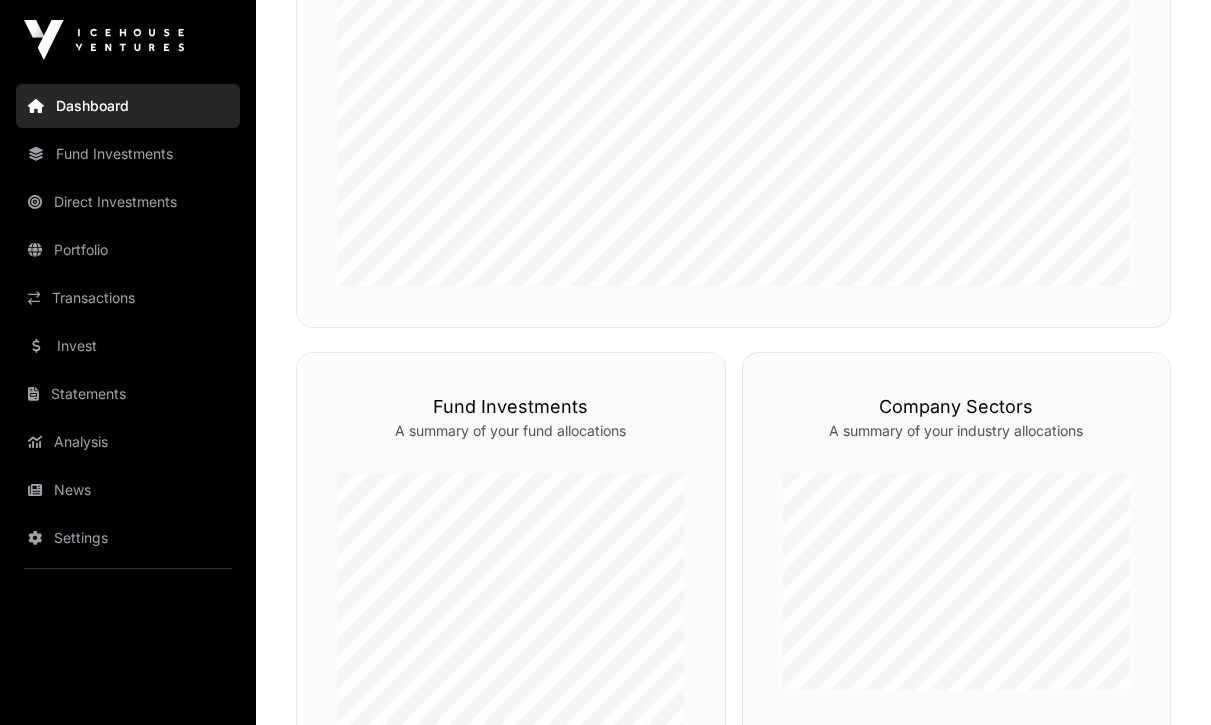 scroll, scrollTop: 722, scrollLeft: 0, axis: vertical 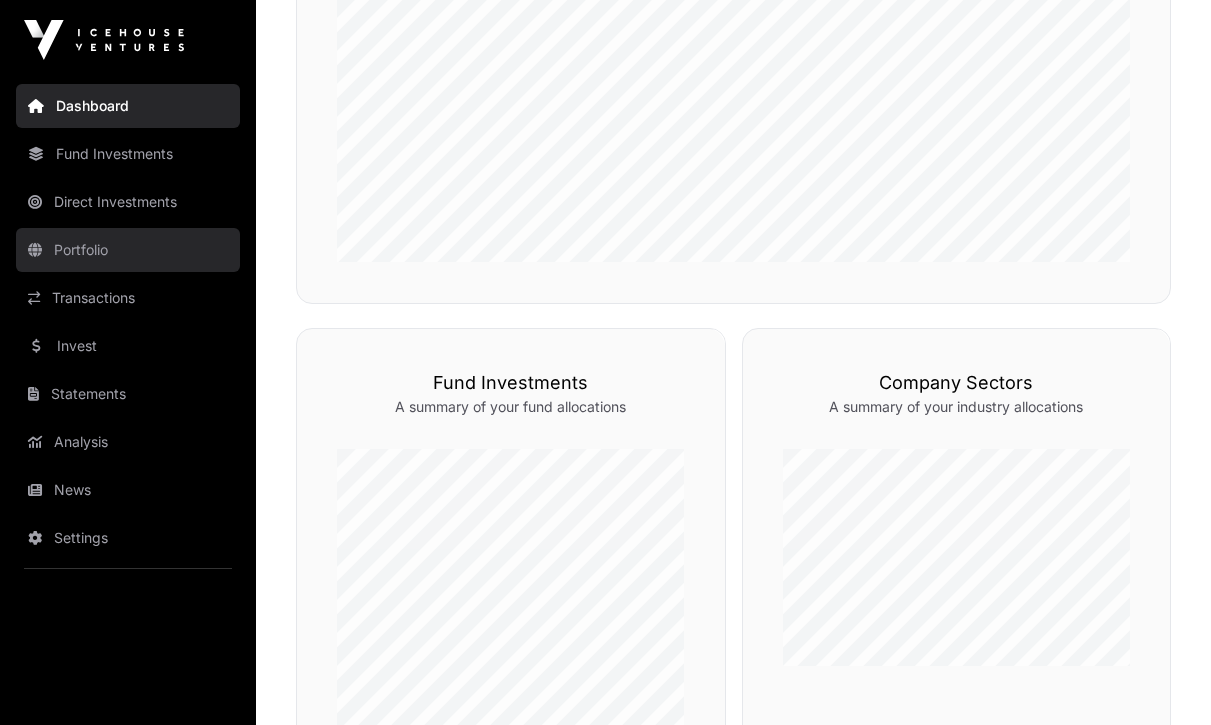 click on "Portfolio" 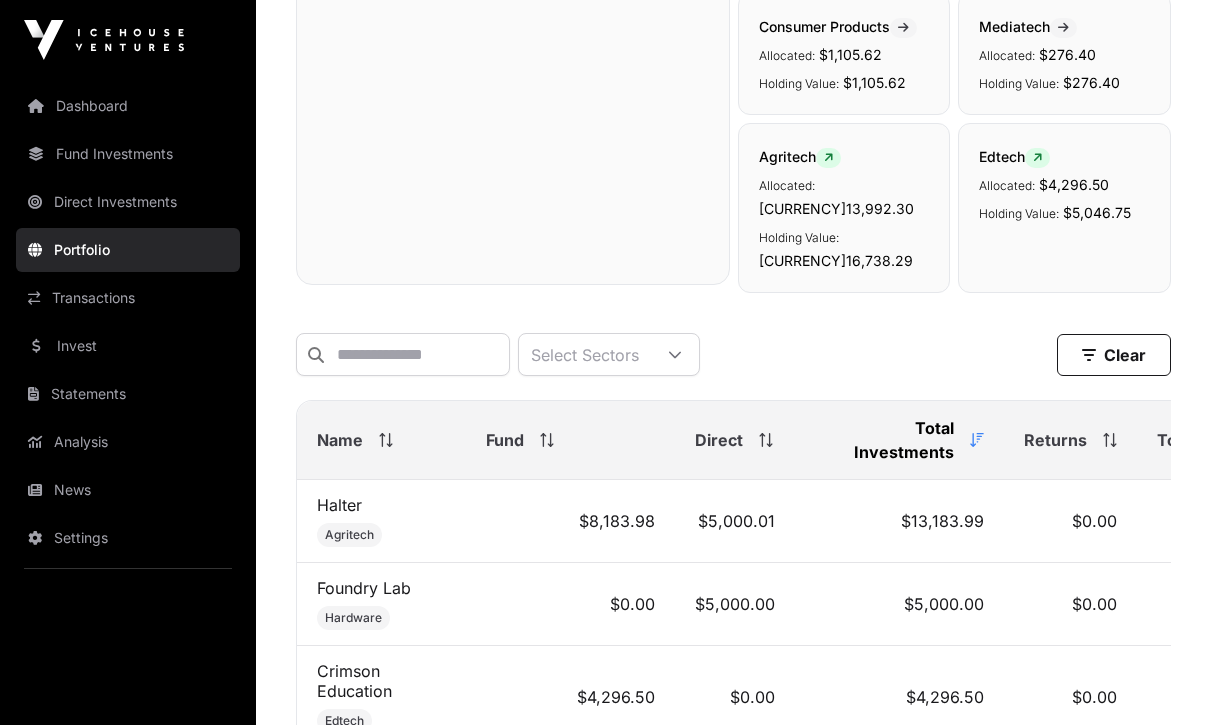 scroll, scrollTop: 668, scrollLeft: 0, axis: vertical 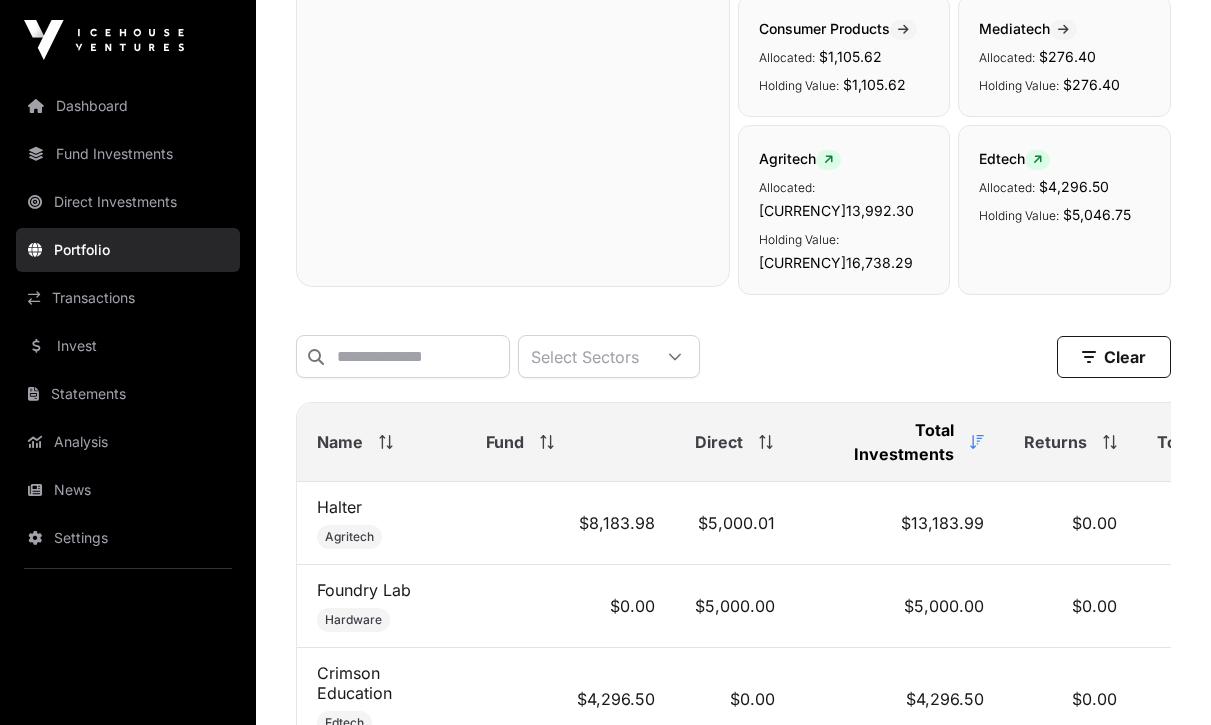 click on "Total value" 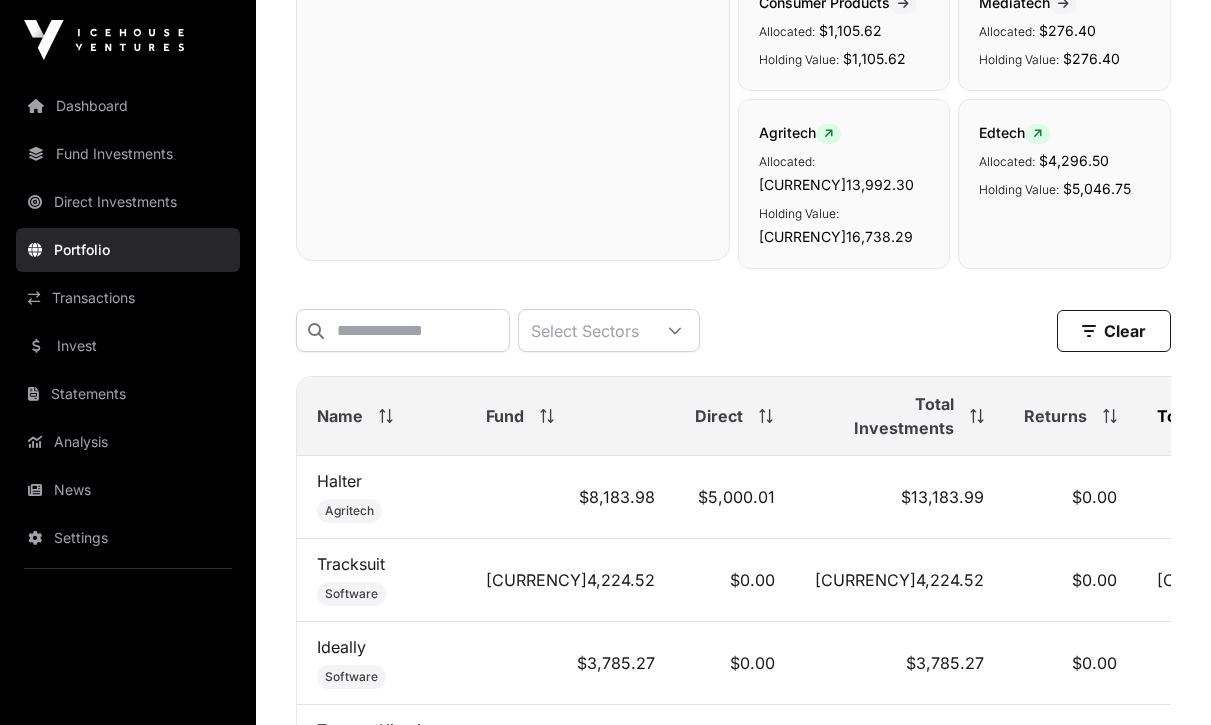 scroll, scrollTop: 696, scrollLeft: 0, axis: vertical 